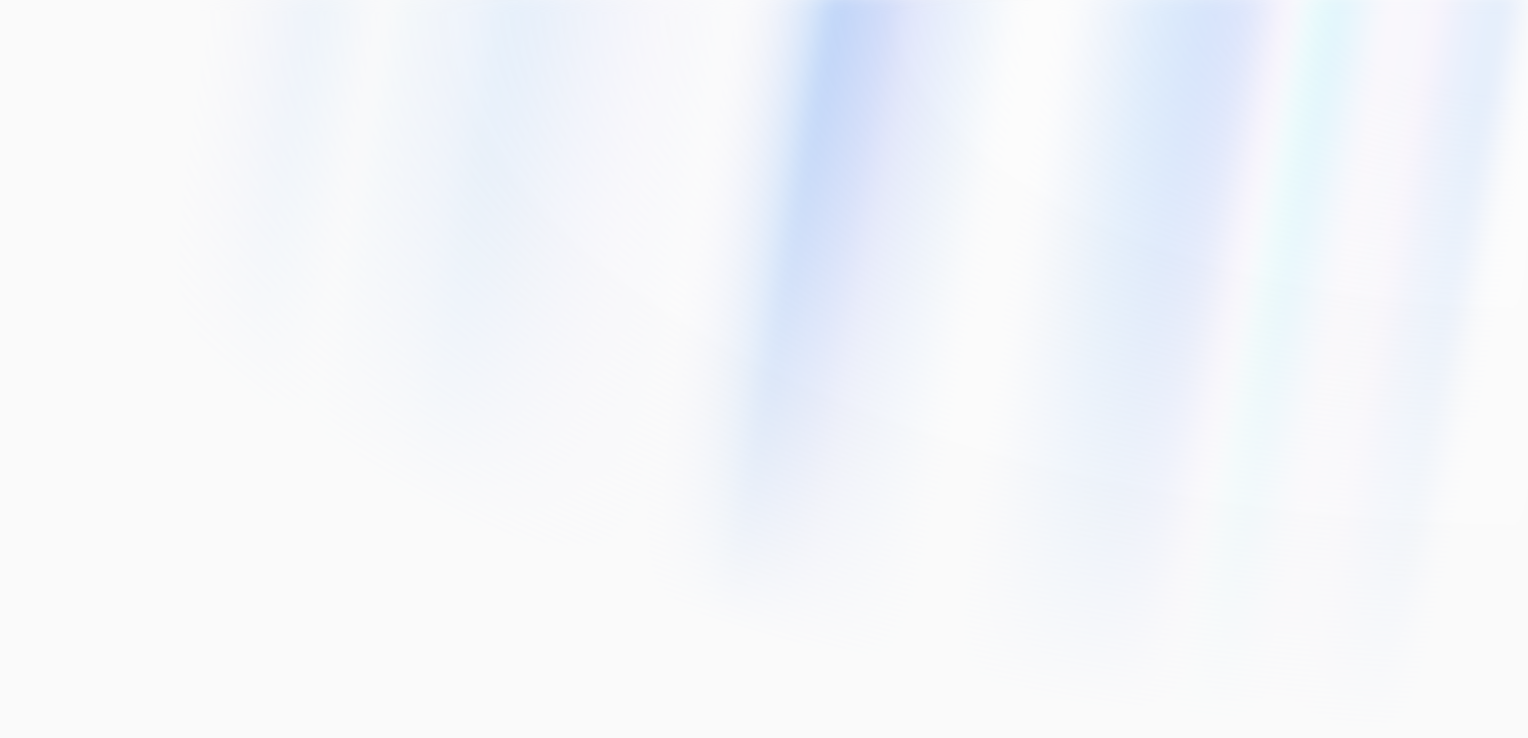 scroll, scrollTop: 0, scrollLeft: 0, axis: both 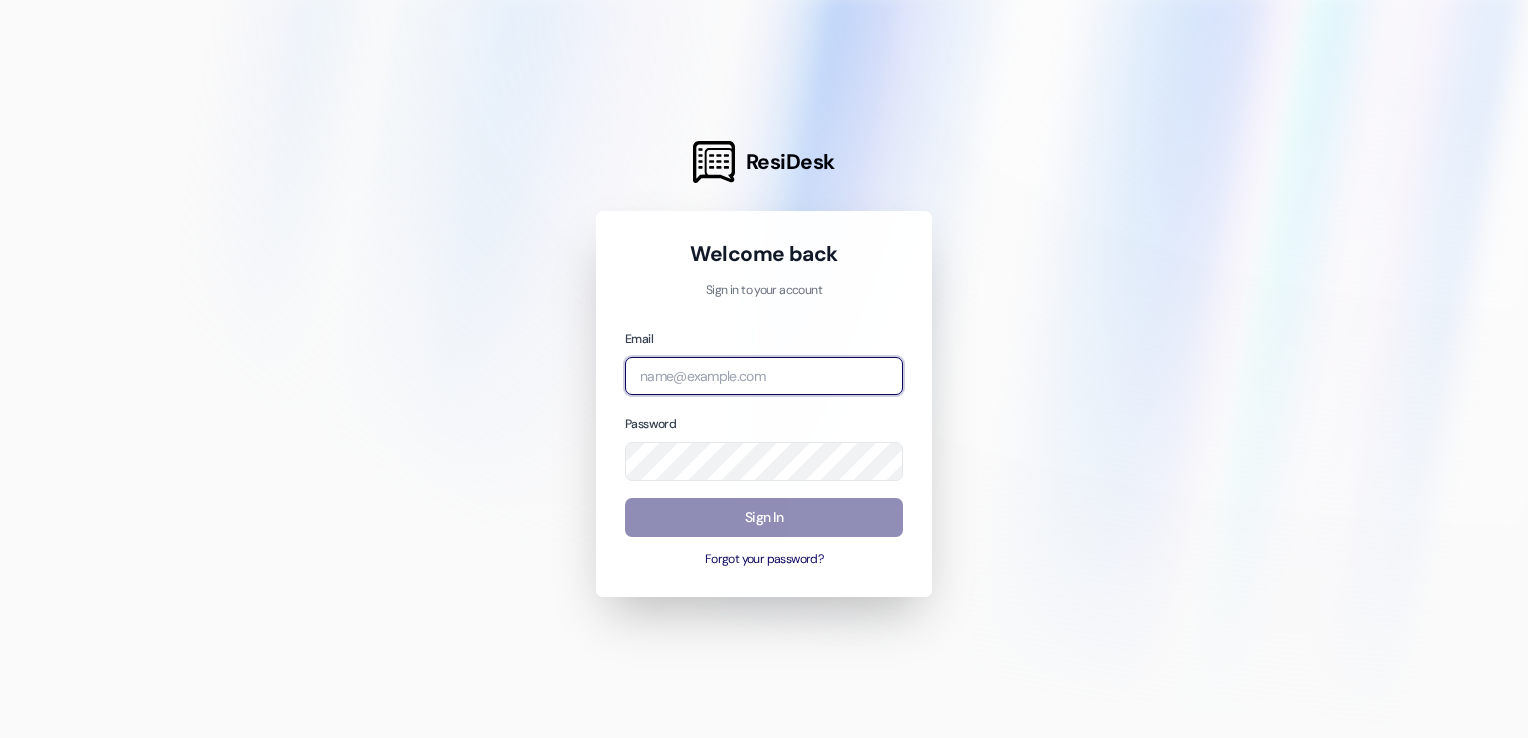 type on "[EMAIL]" 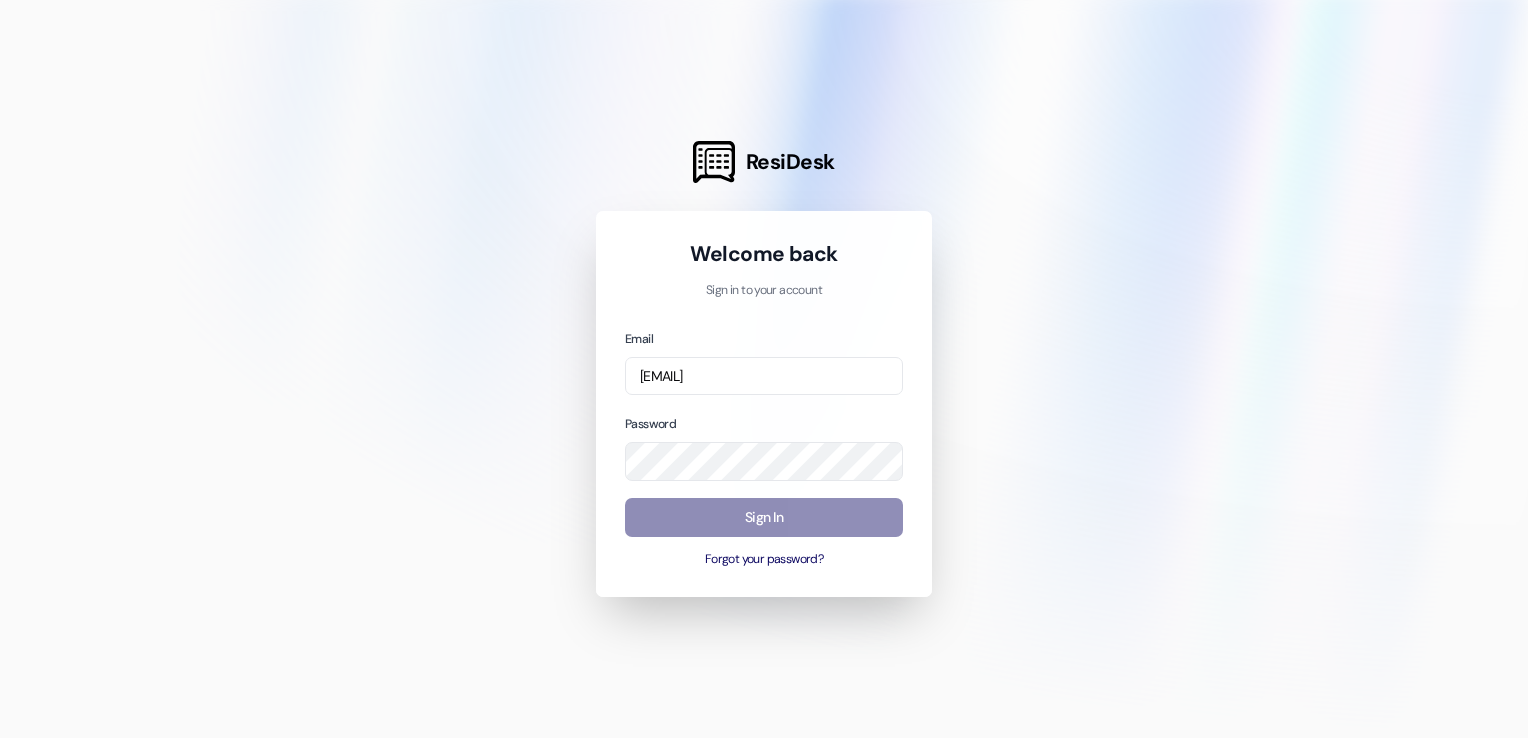 click on "Sign In" at bounding box center [764, 517] 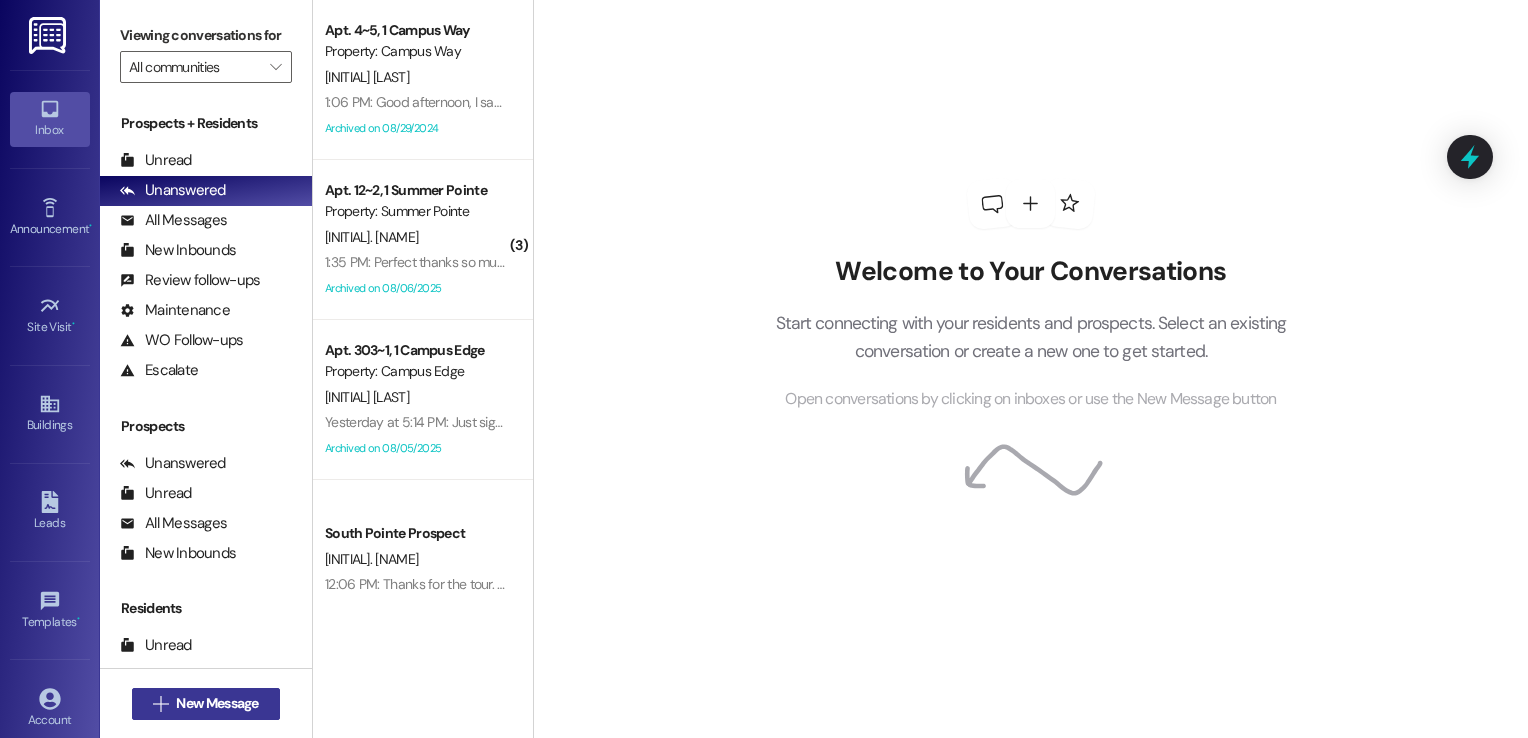 click on "New Message" at bounding box center [217, 703] 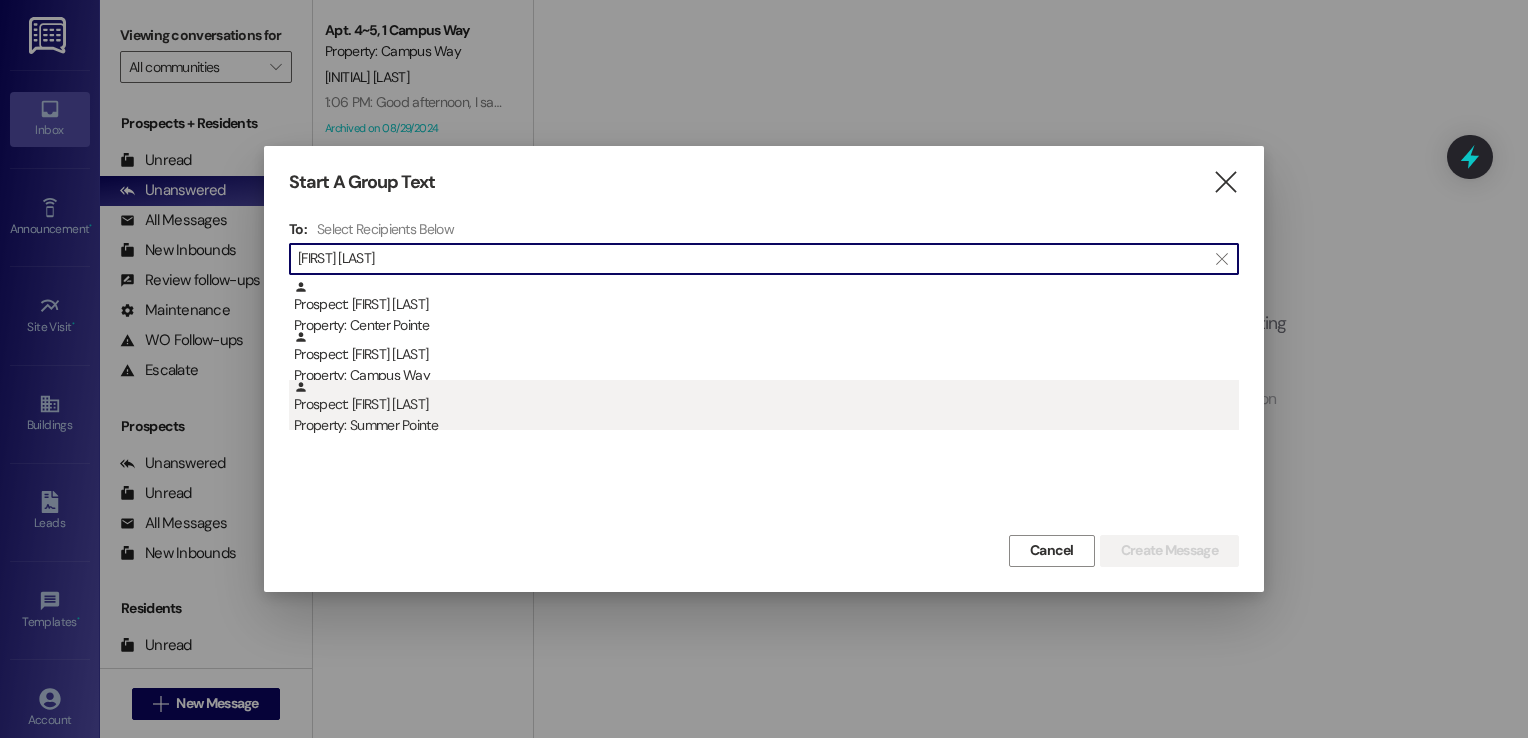 type on "[FIRST] [LAST]" 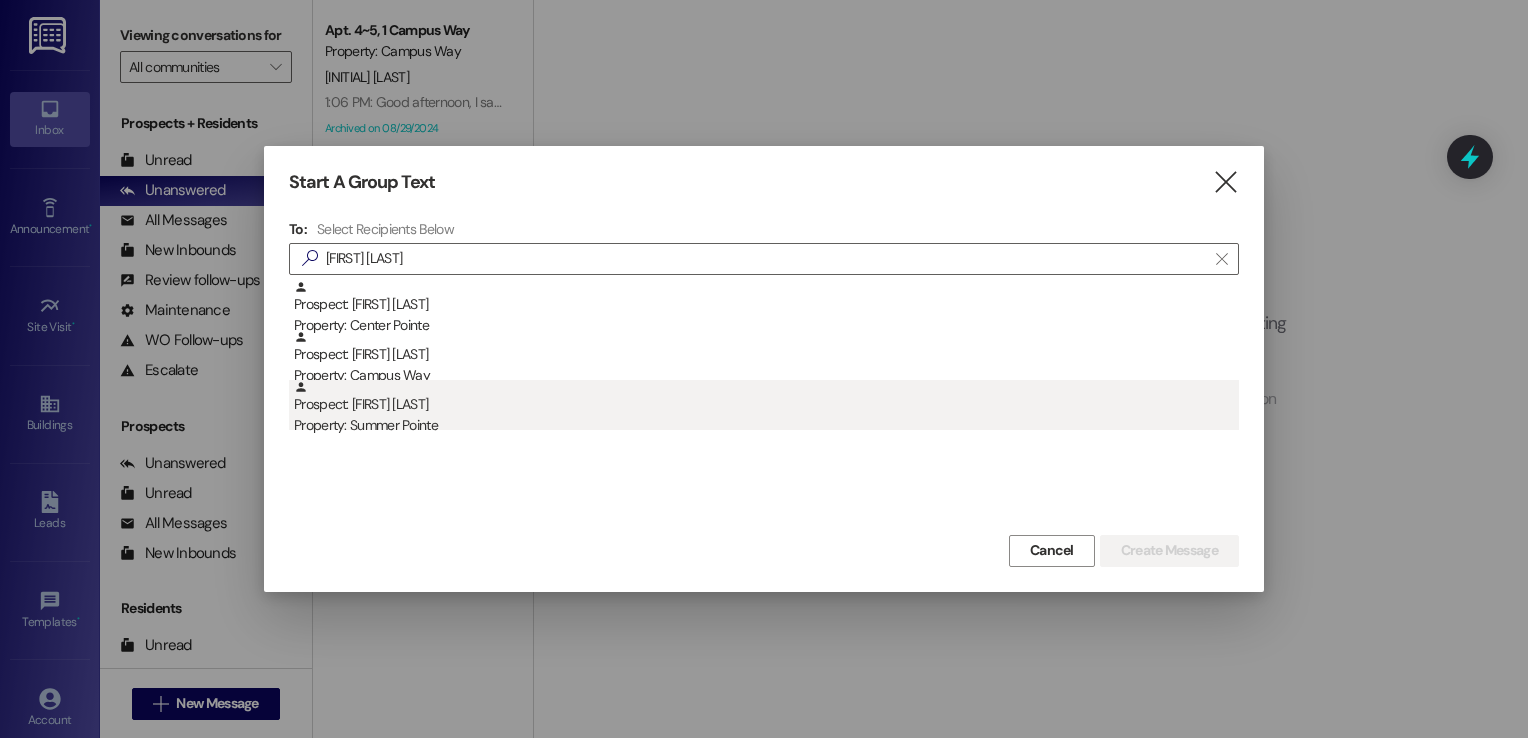 click on "Prospect: [FIRST] [LAST] Property: [PROPERTY]" at bounding box center (766, 408) 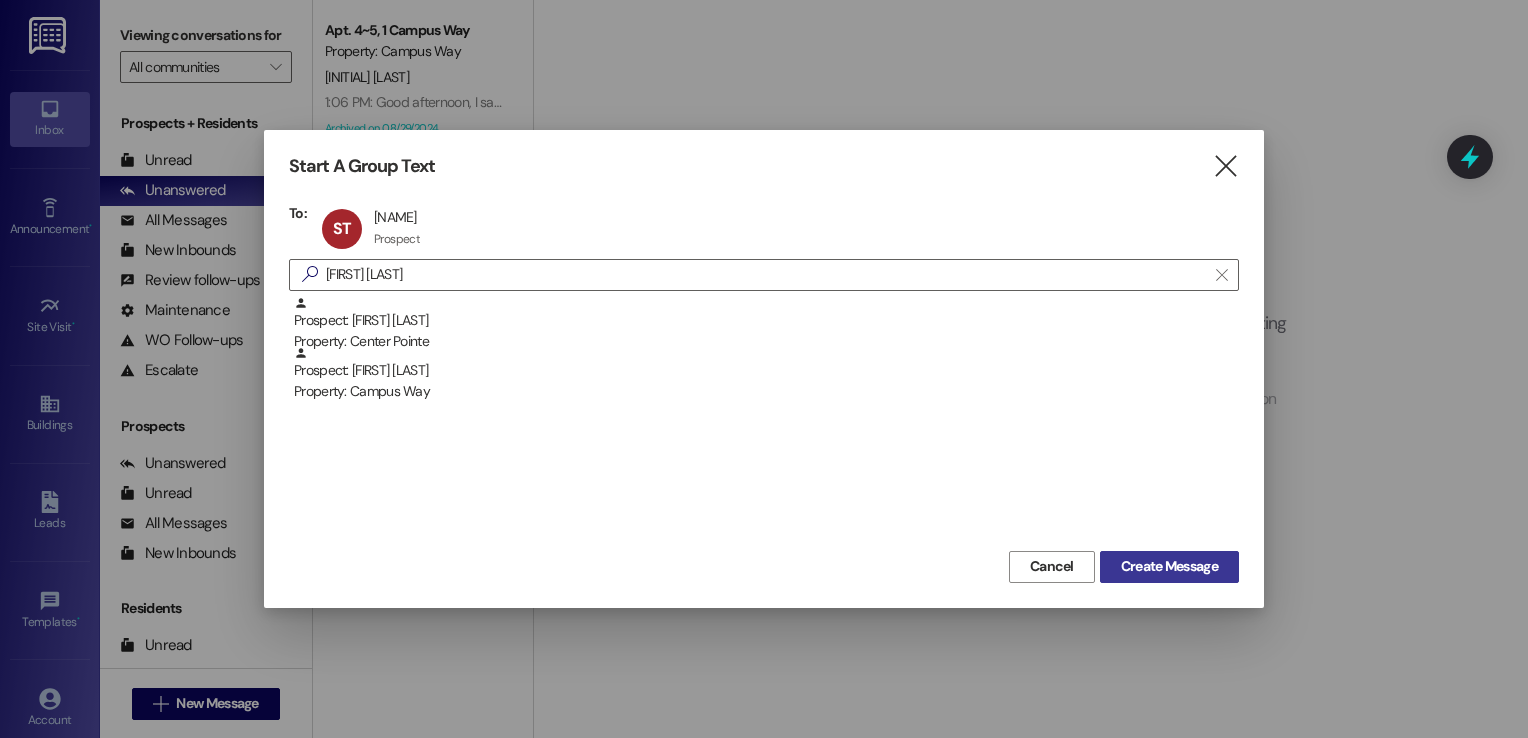 click on "Create Message" at bounding box center (1169, 566) 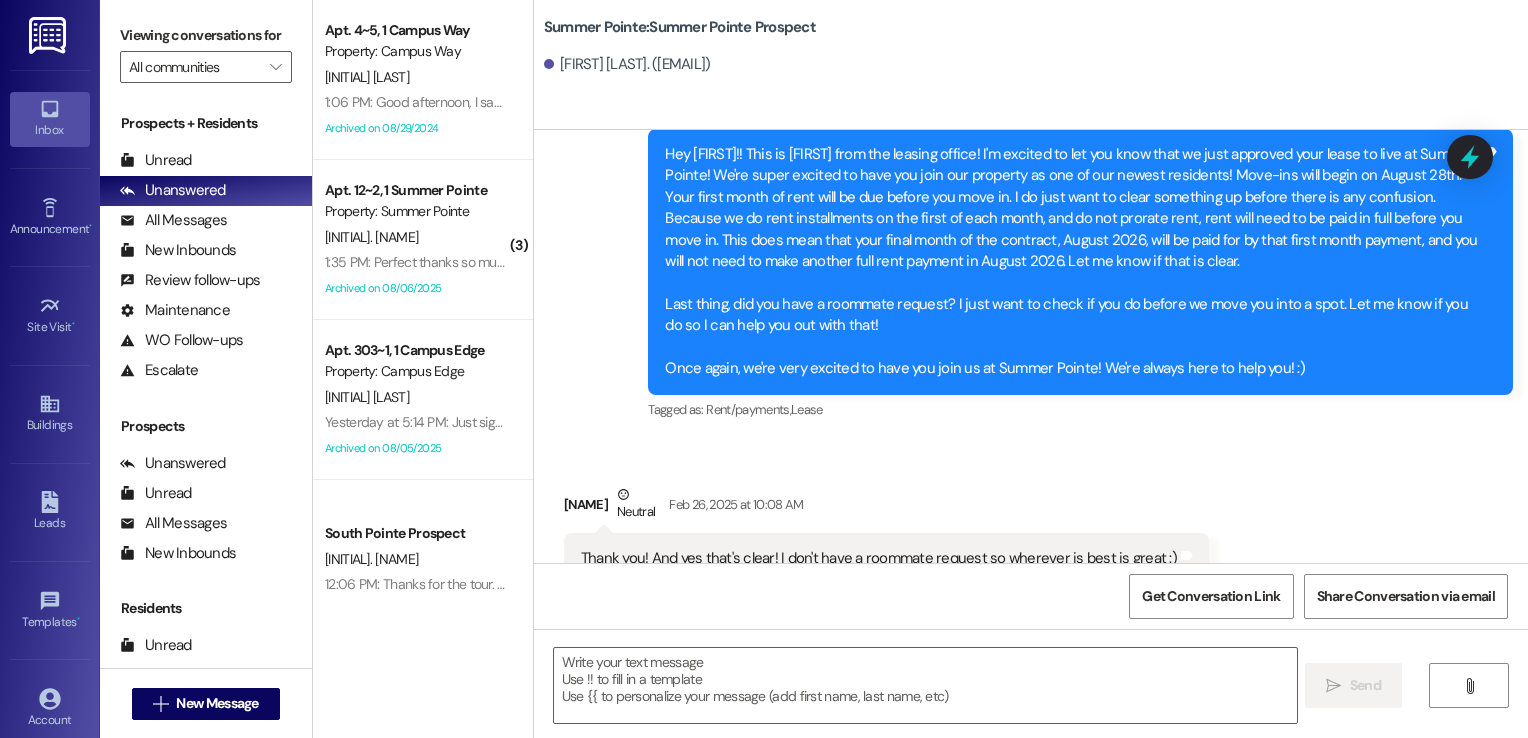 scroll, scrollTop: 1367, scrollLeft: 0, axis: vertical 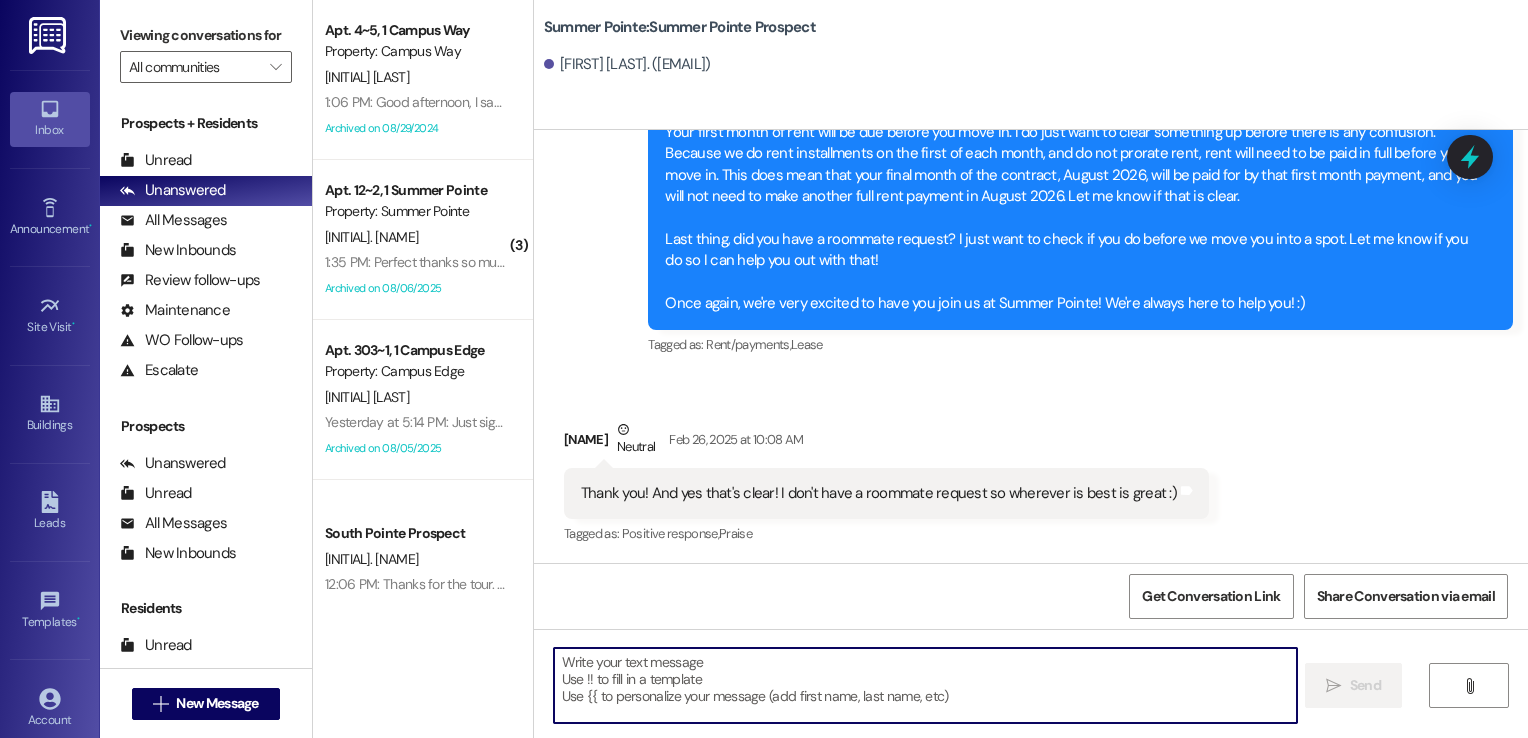click at bounding box center (926, 685) 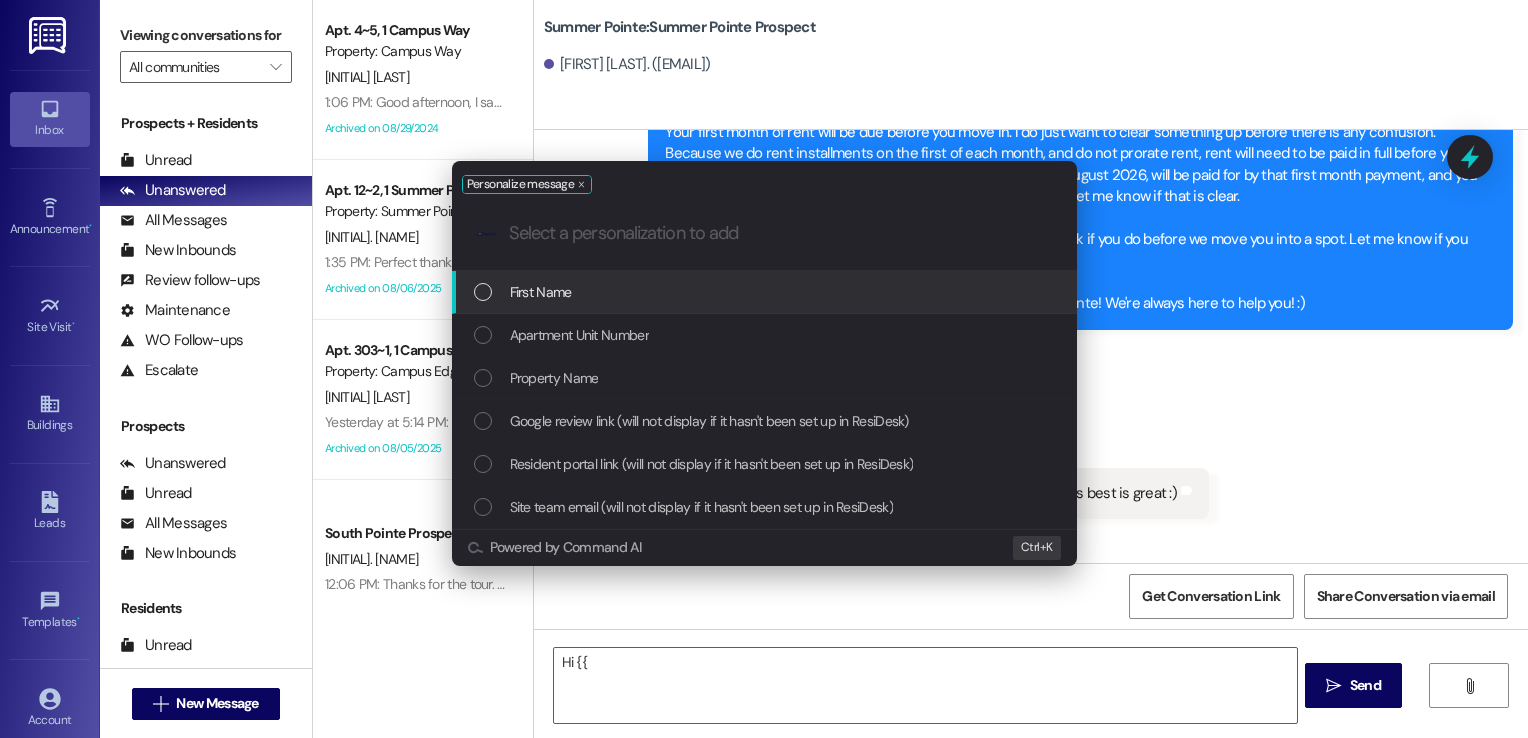 click at bounding box center (483, 292) 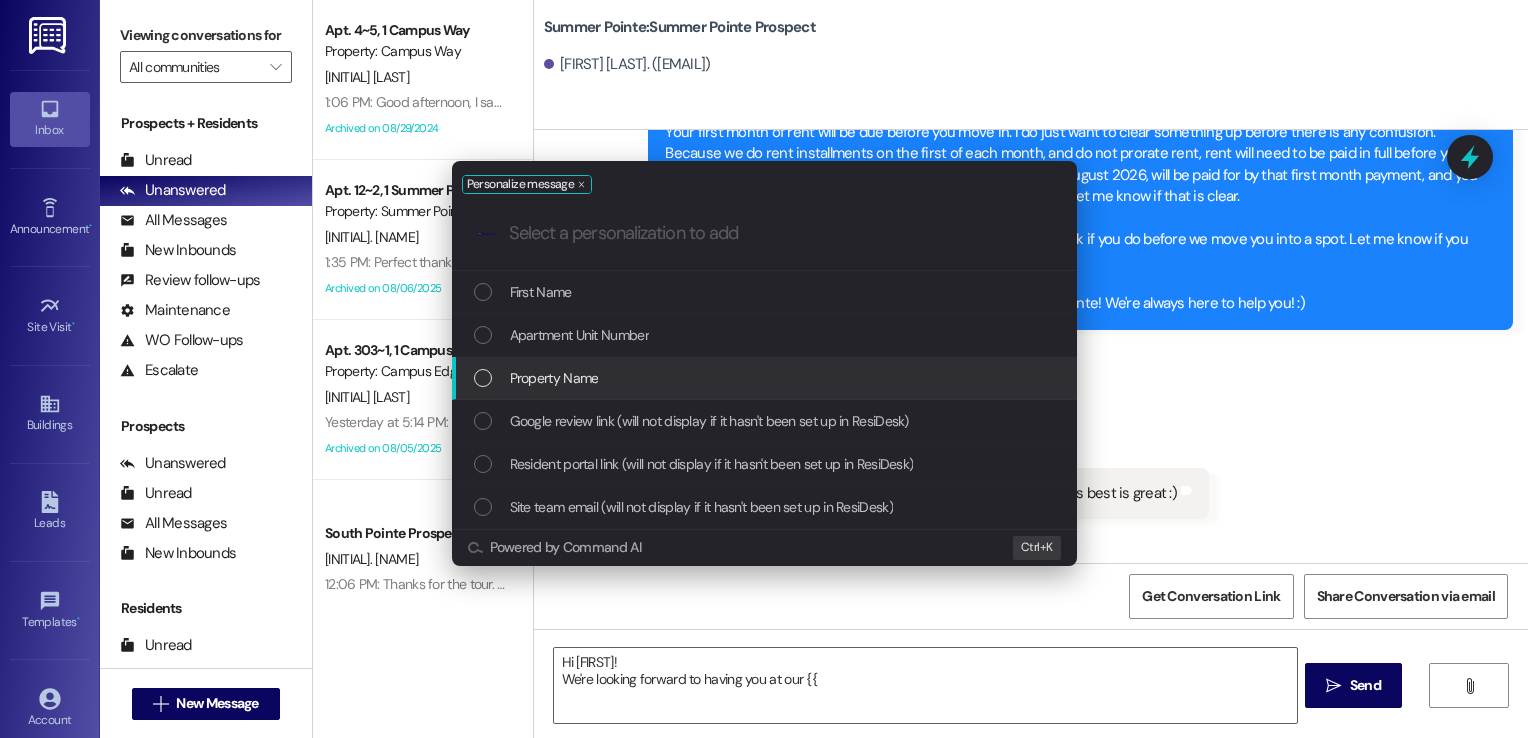 click at bounding box center [483, 378] 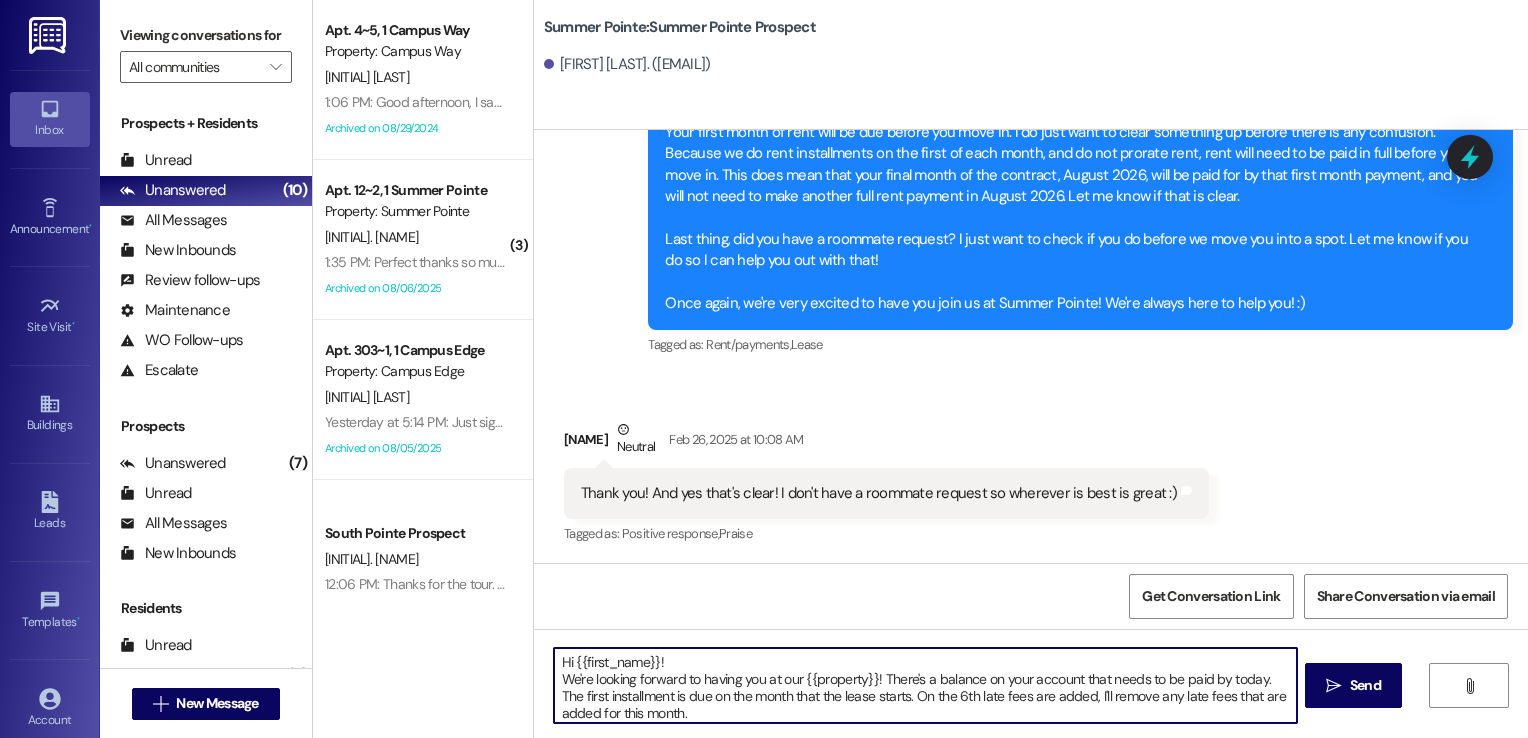 click on "Hi {{first_name}}!
We're looking forward to having you at our {{property}}! There's a balance on your account that needs to be paid by today. The first installment is due on the month that the lease starts. On the 6th late fees are added, I'll remove any late fees that are added for this month." at bounding box center (926, 685) 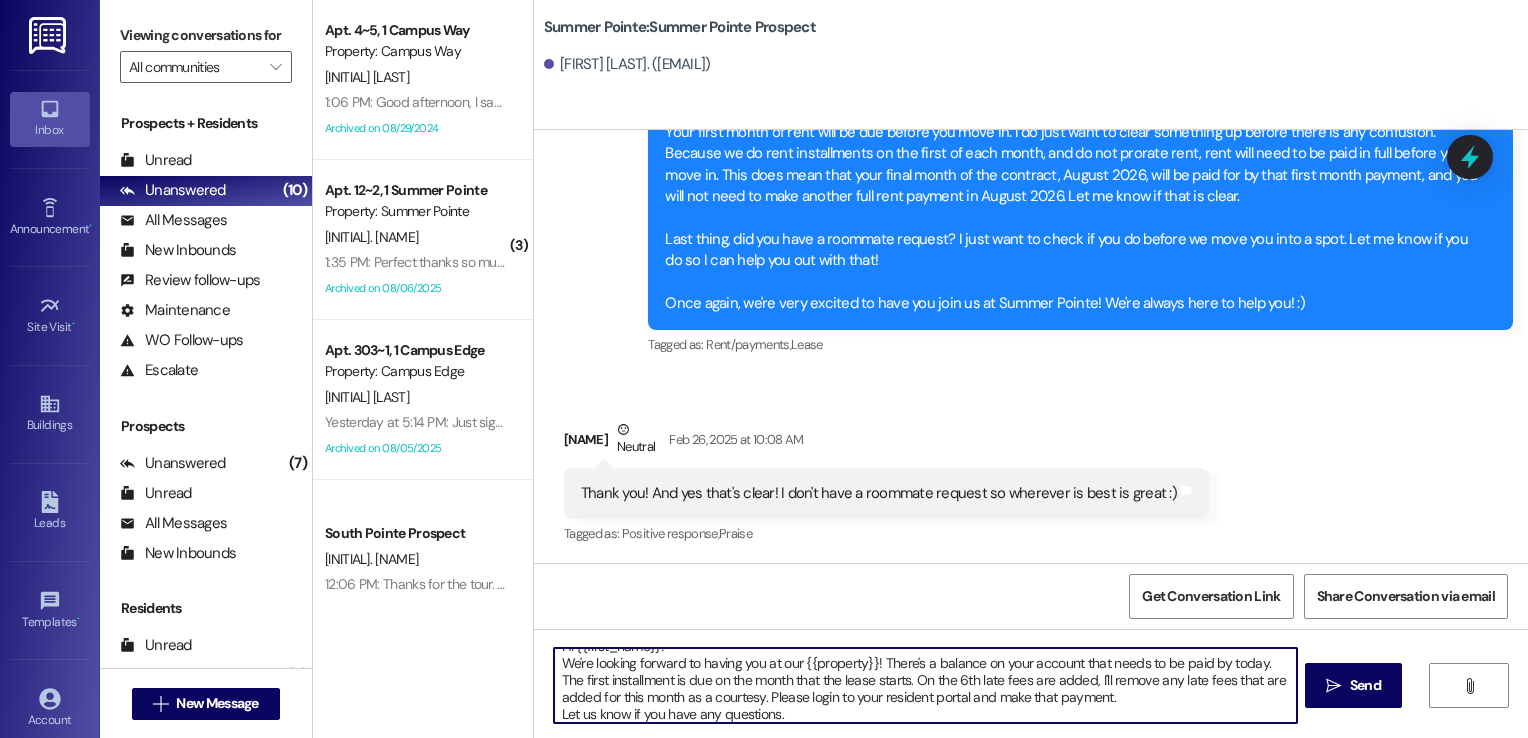 scroll, scrollTop: 33, scrollLeft: 0, axis: vertical 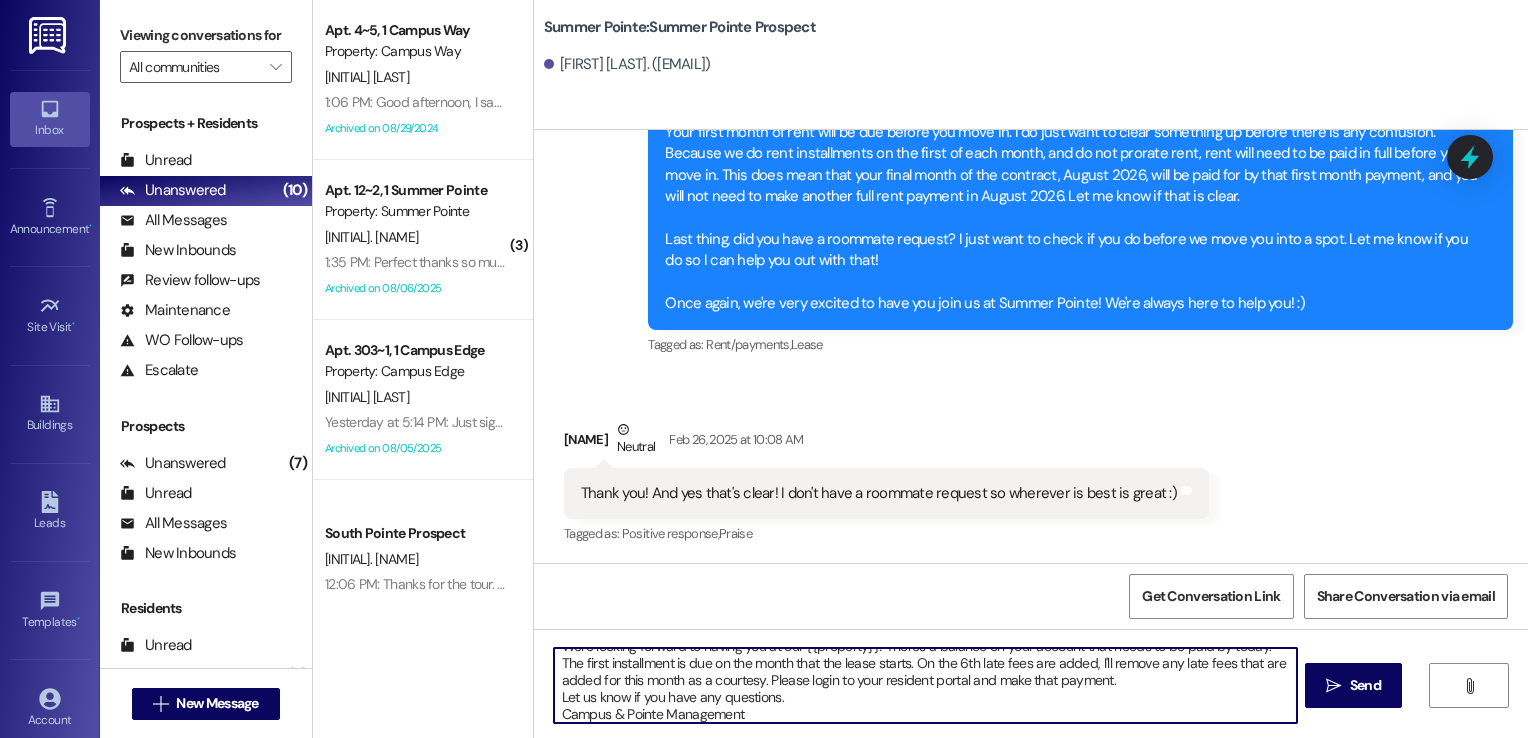 type on "Hi {{first_name}}!
We're looking forward to having you at our {{property}}! There's a balance on your account that needs to be paid by today. The first installment is due on the month that the lease starts. On the 6th late fees are added, I'll remove any late fees that are added for this month as a courtesy. Please login to your resident portal and make that payment.
Let us know if you have any questions.
Campus & Pointe Management" 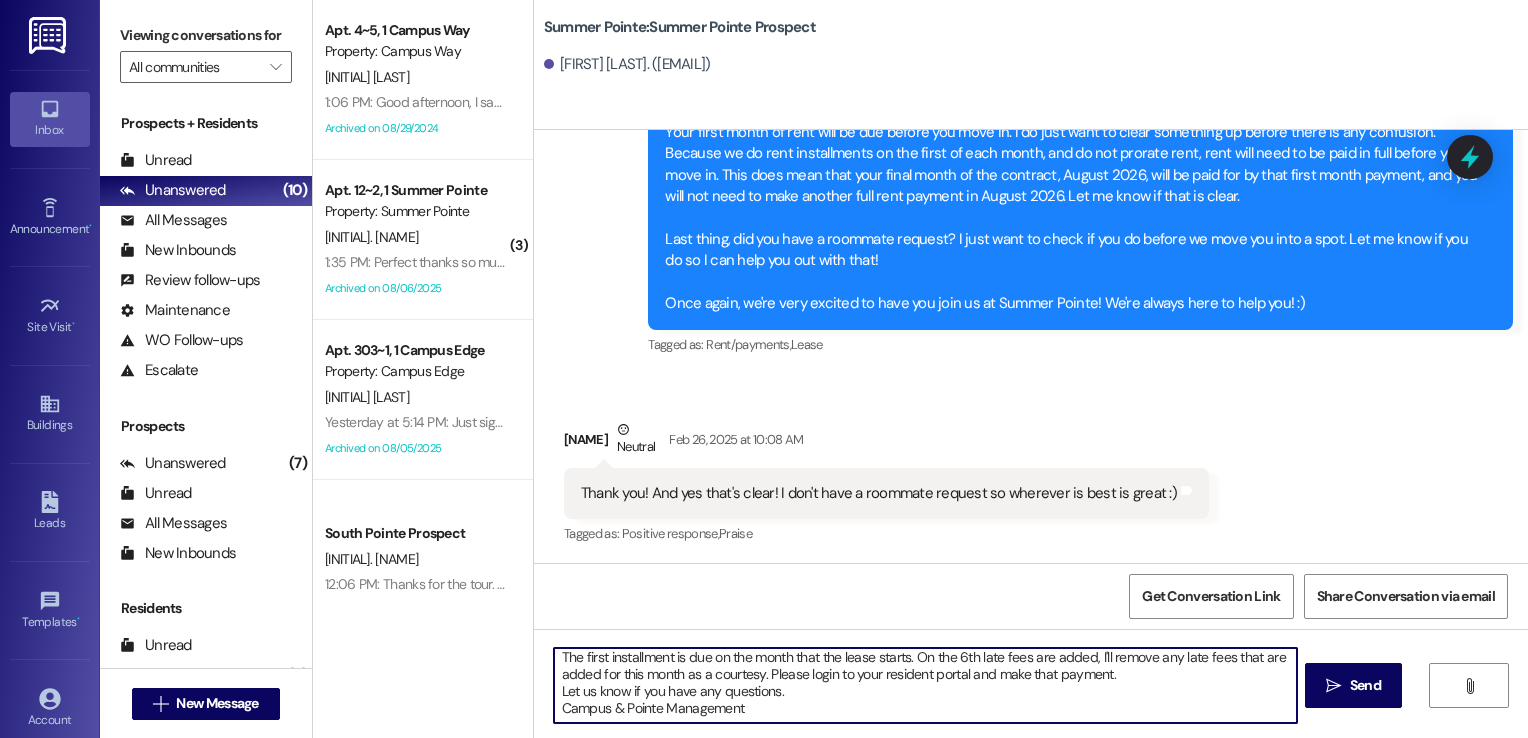 scroll, scrollTop: 39, scrollLeft: 0, axis: vertical 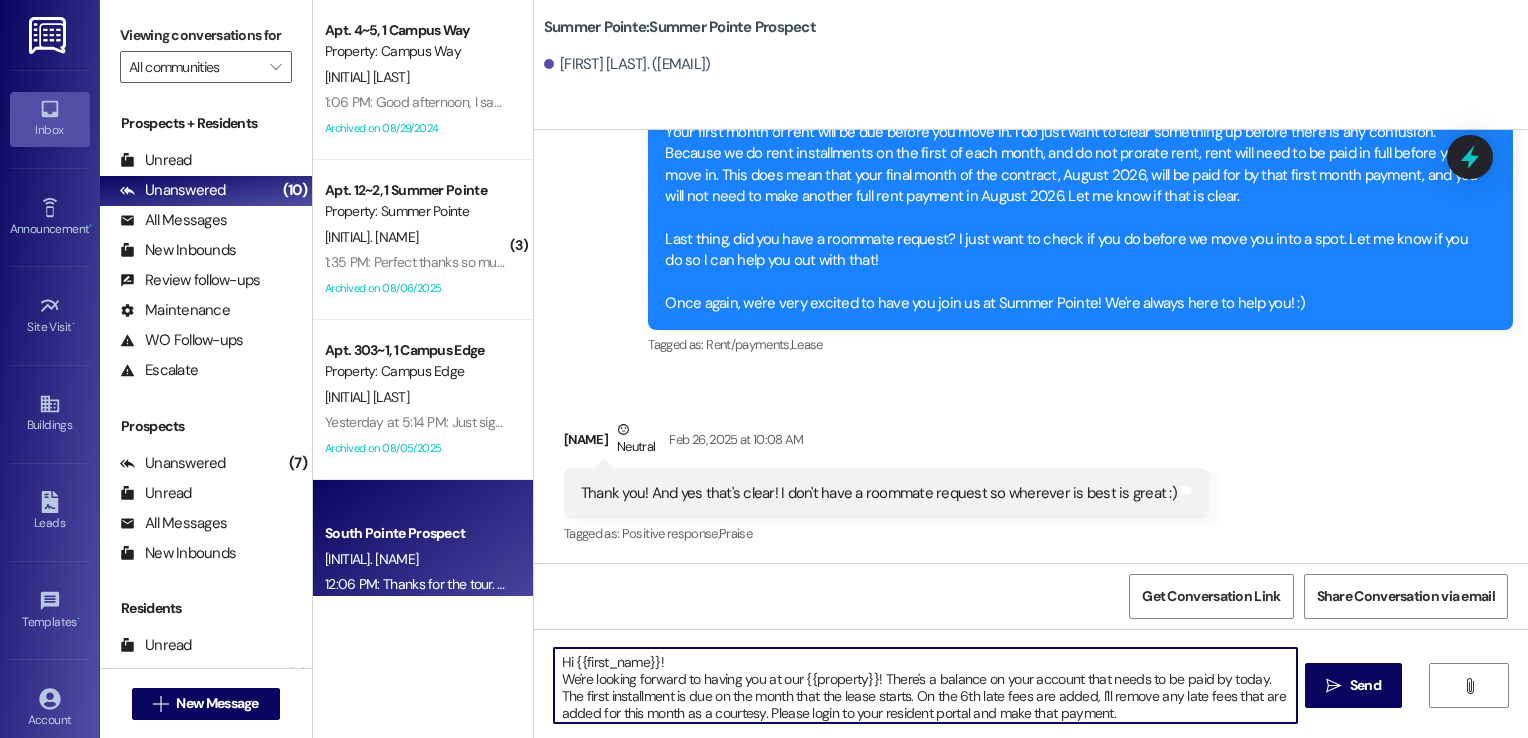 drag, startPoint x: 740, startPoint y: 712, endPoint x: 472, endPoint y: 594, distance: 292.8276 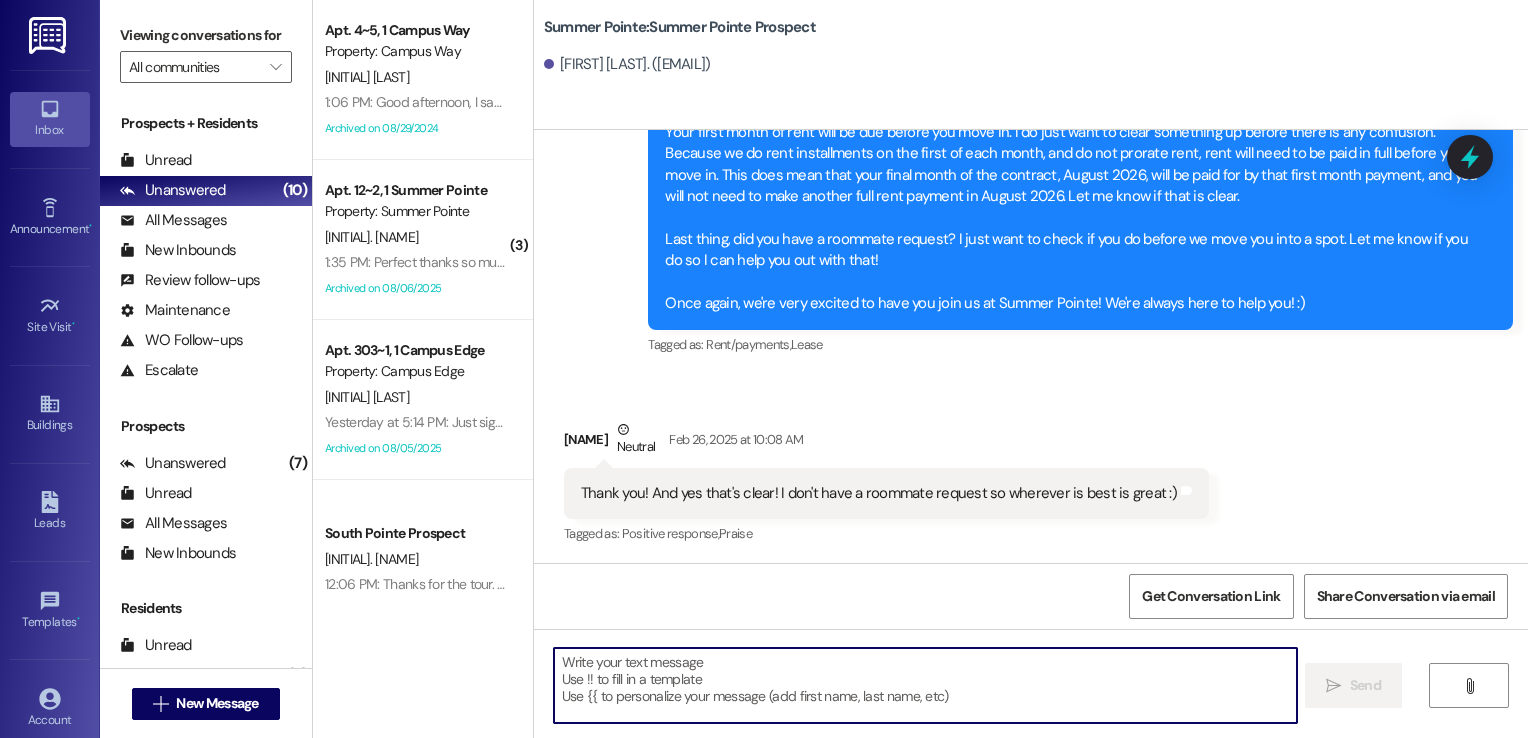 type 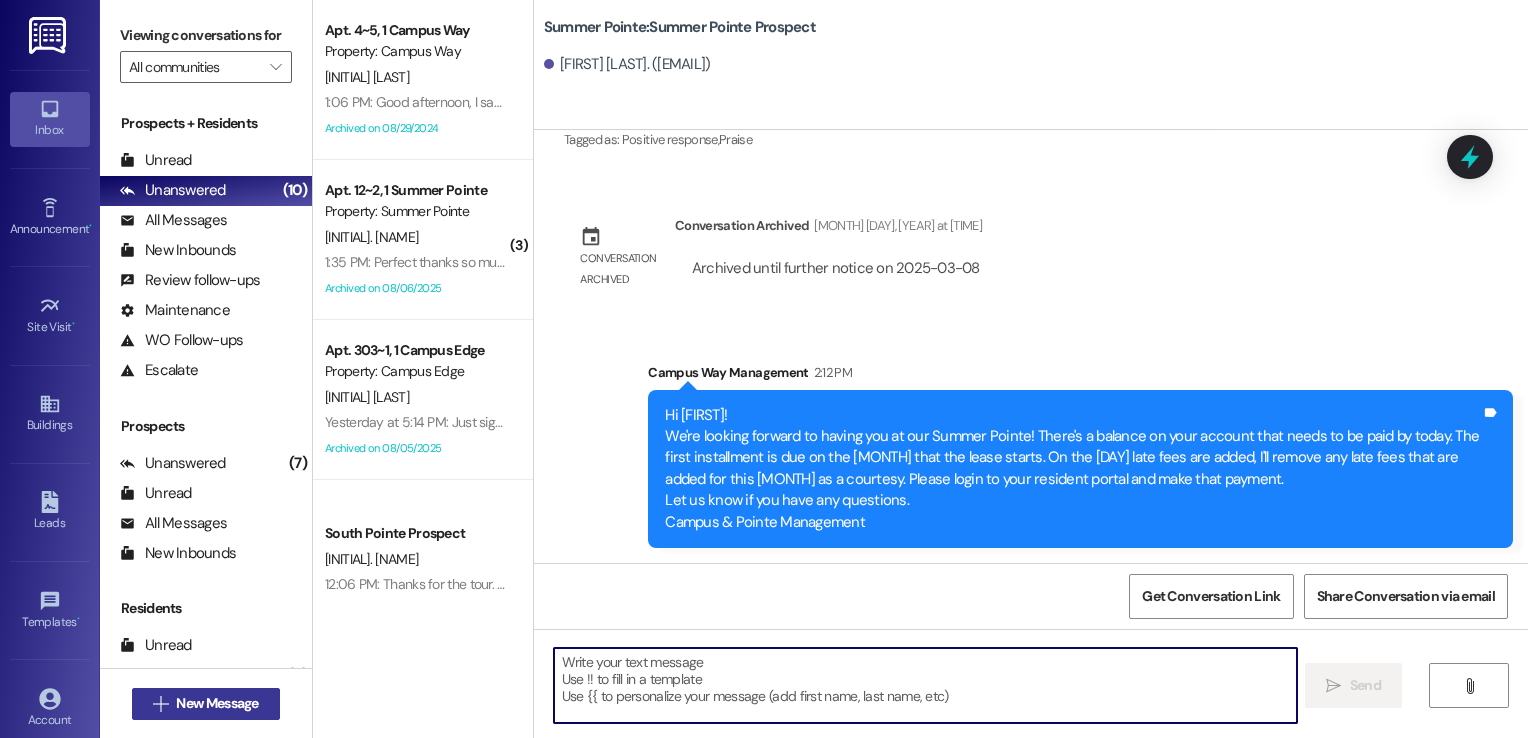 click on "New Message" at bounding box center [217, 703] 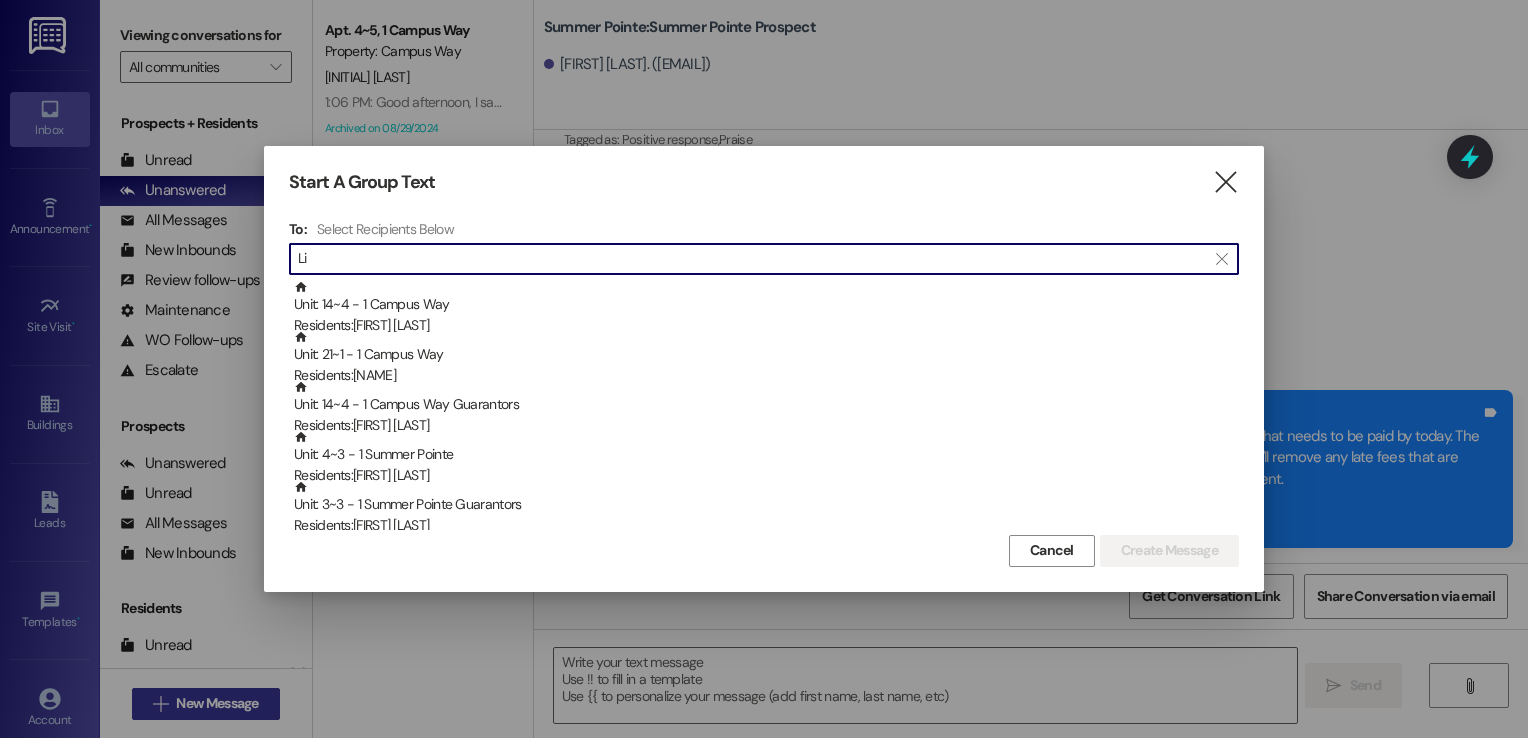 type on "L" 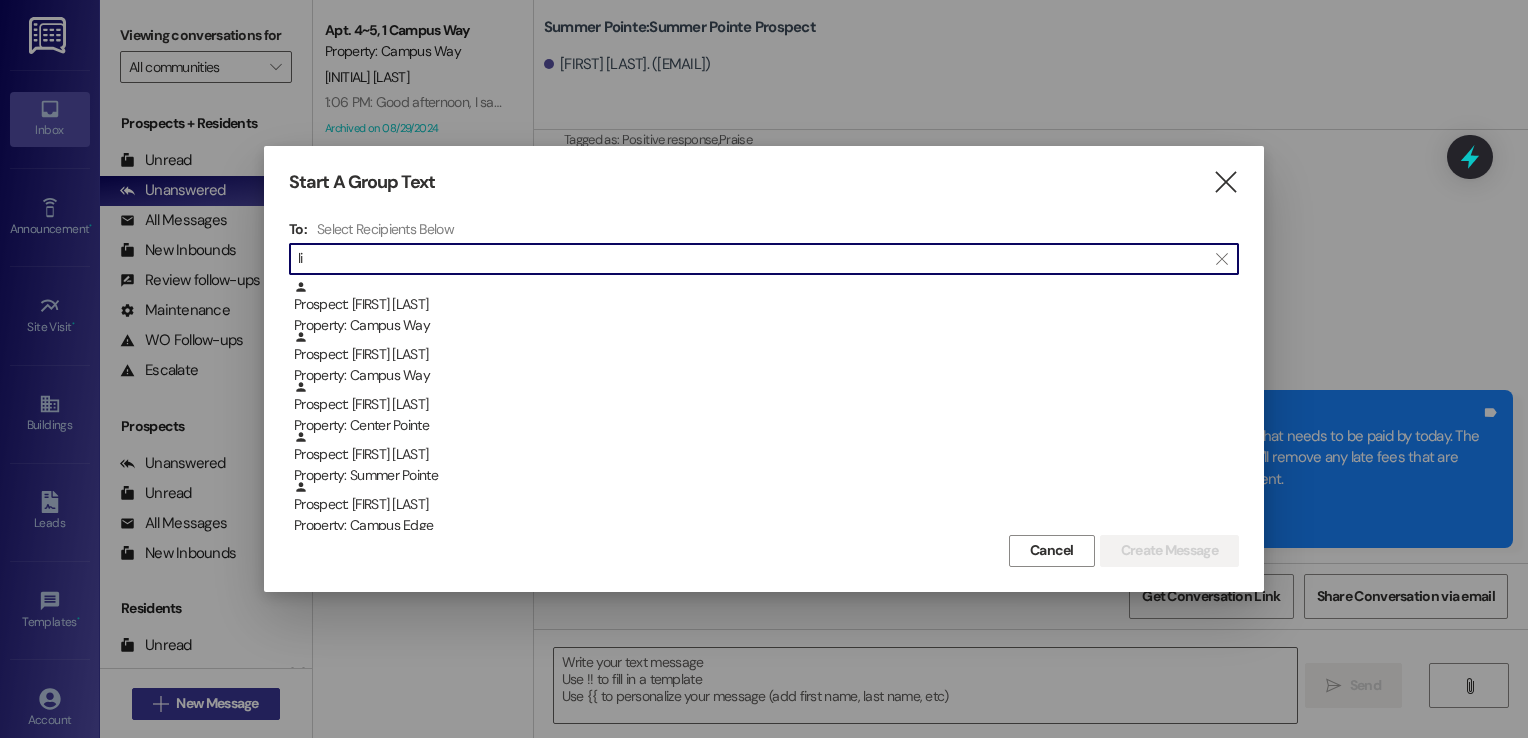 type on "l" 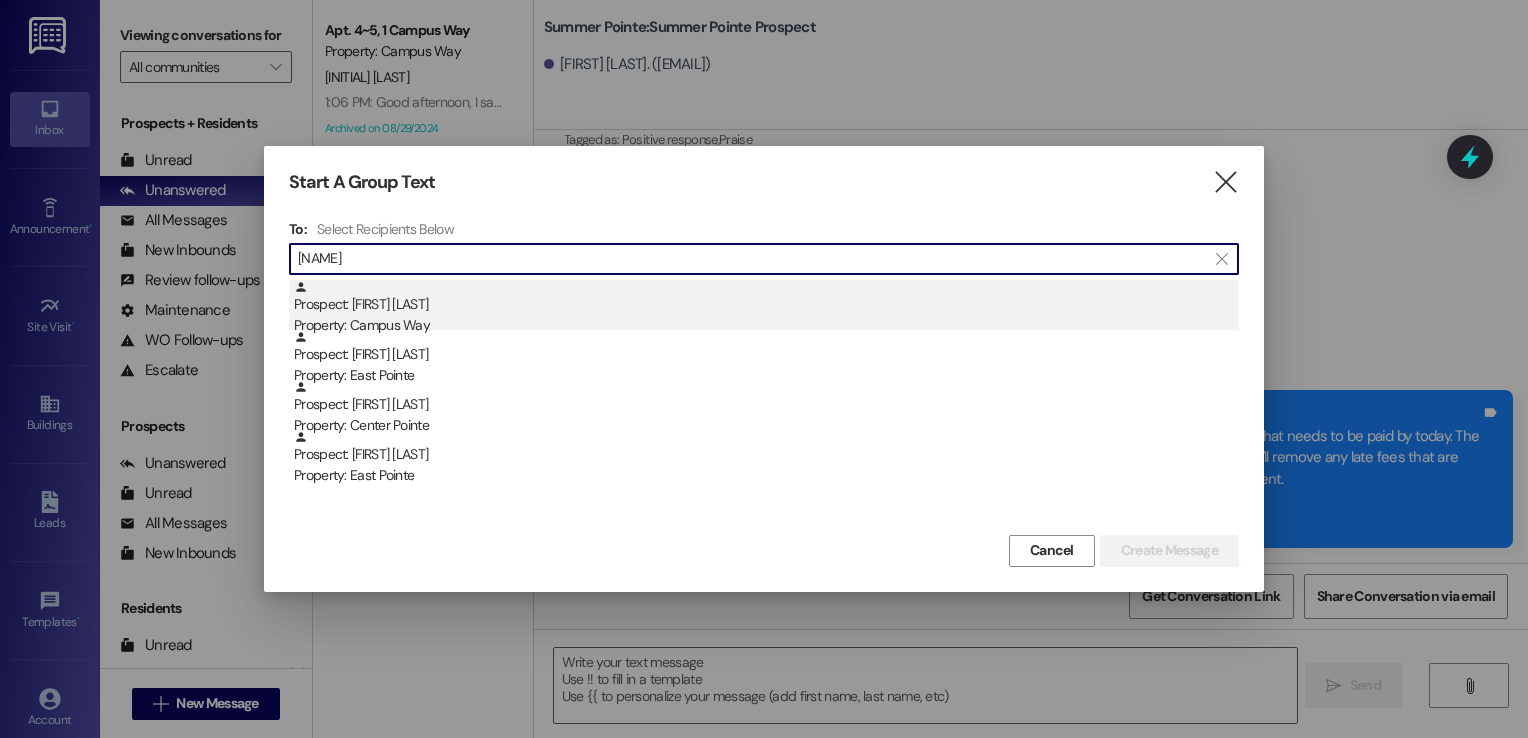 type on "[NAME]" 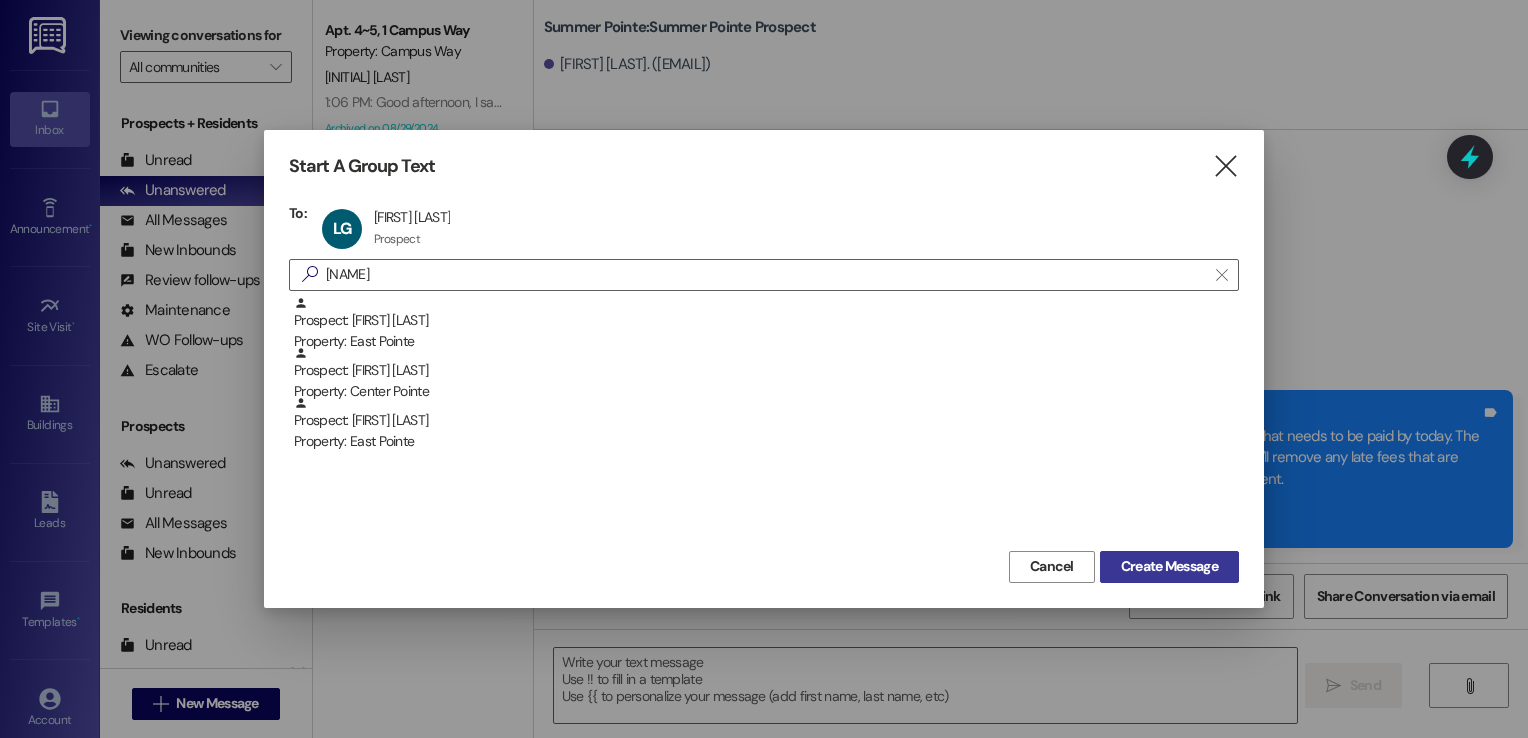 click on "Create Message" at bounding box center [1169, 566] 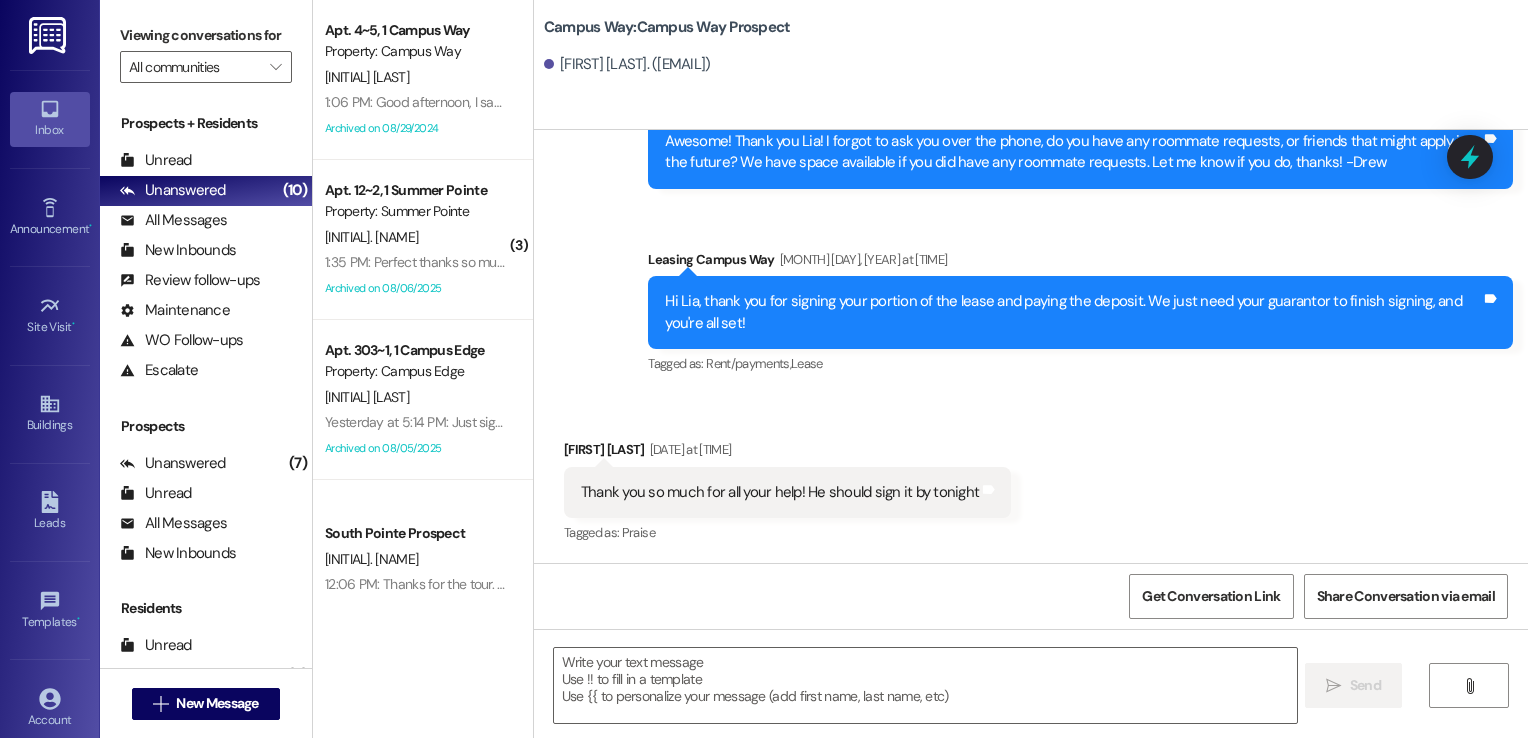 scroll, scrollTop: 855, scrollLeft: 0, axis: vertical 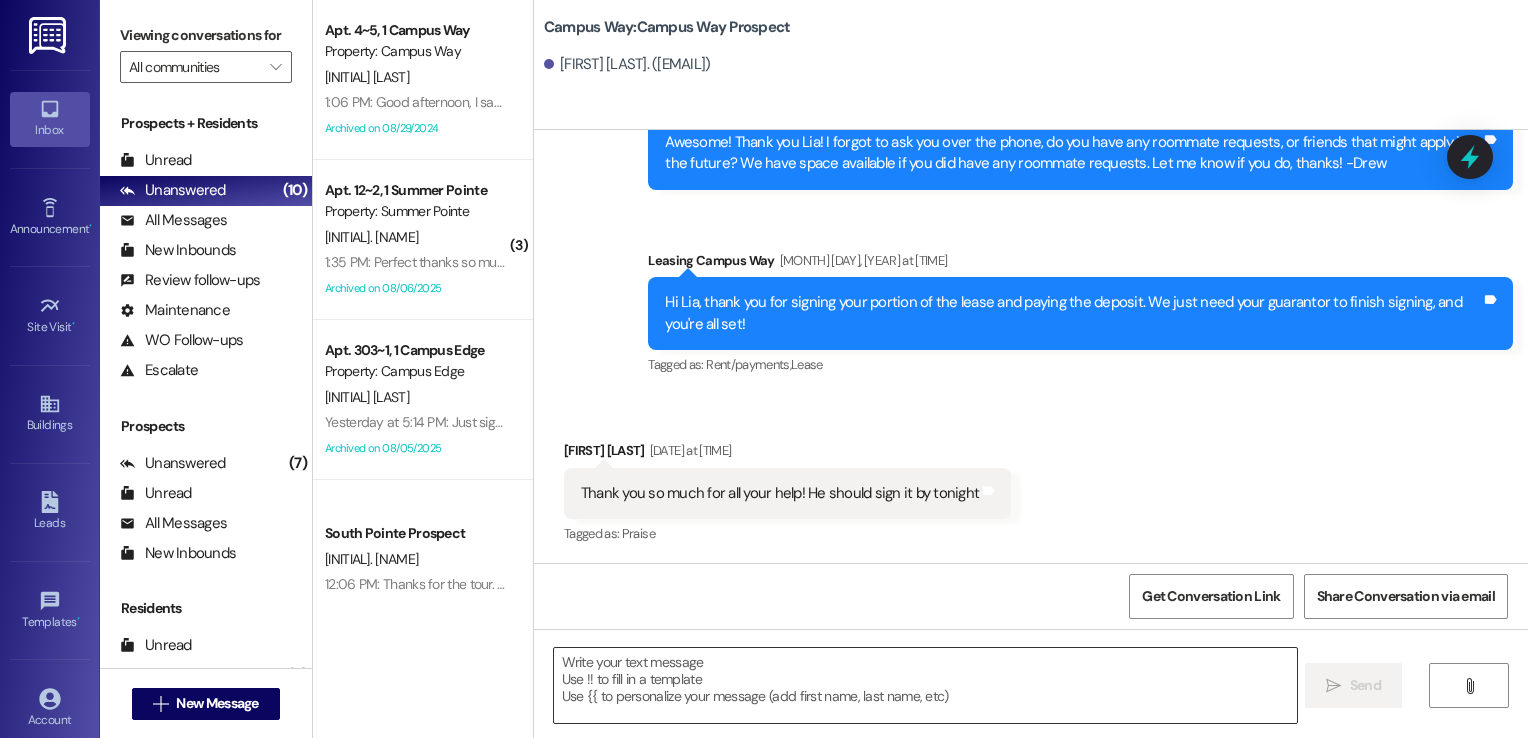 click at bounding box center [926, 685] 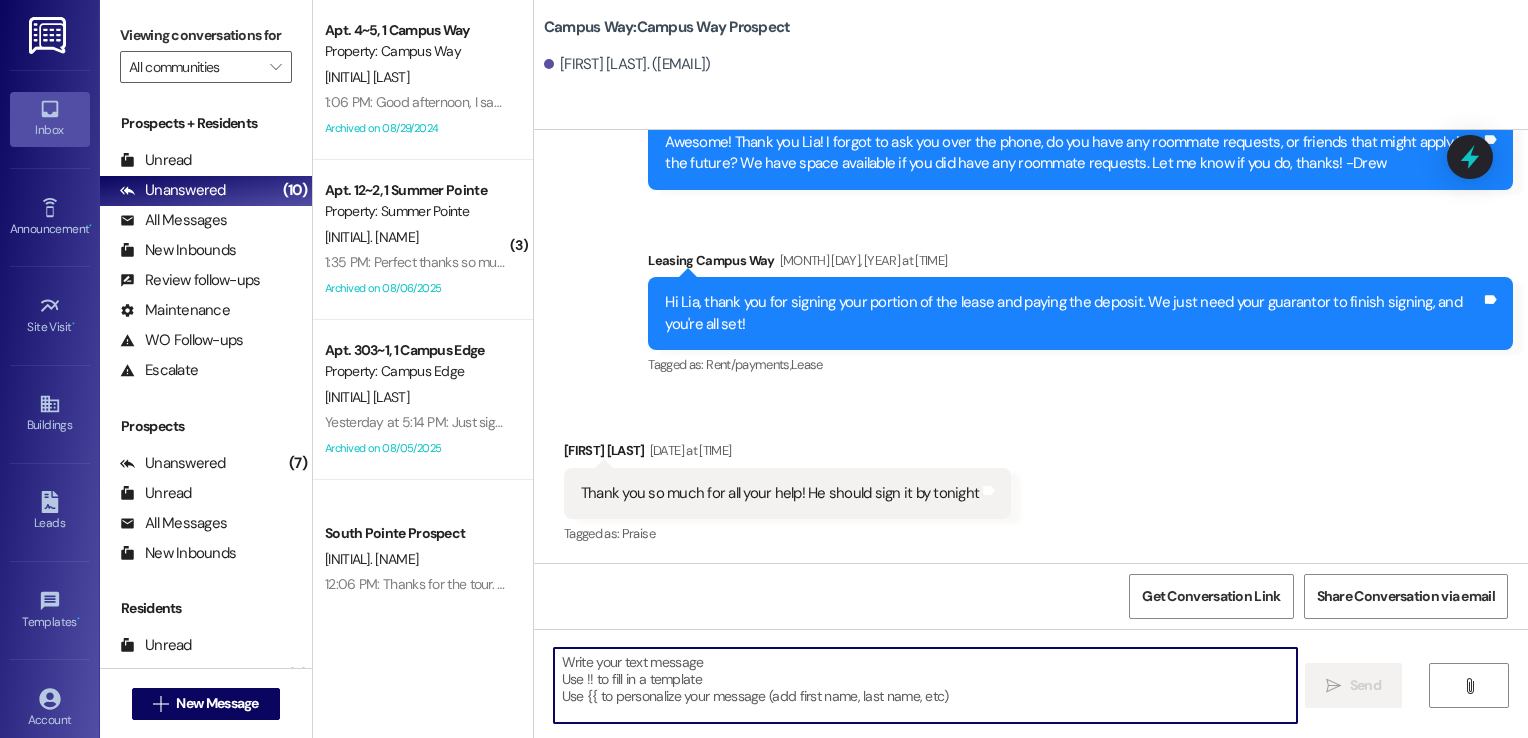 paste on "Hi {{first_name}}!
We're looking forward to having you at our {{property}}! There's a balance on your account that needs to be paid by today. The first installment is due on the month that the lease starts. On the 6th late fees are added, I'll remove any late fees that are added for this month as a courtesy. Please login to your resident portal and make that payment.
Let us know if you have any questions.
Campus & Pointe Management" 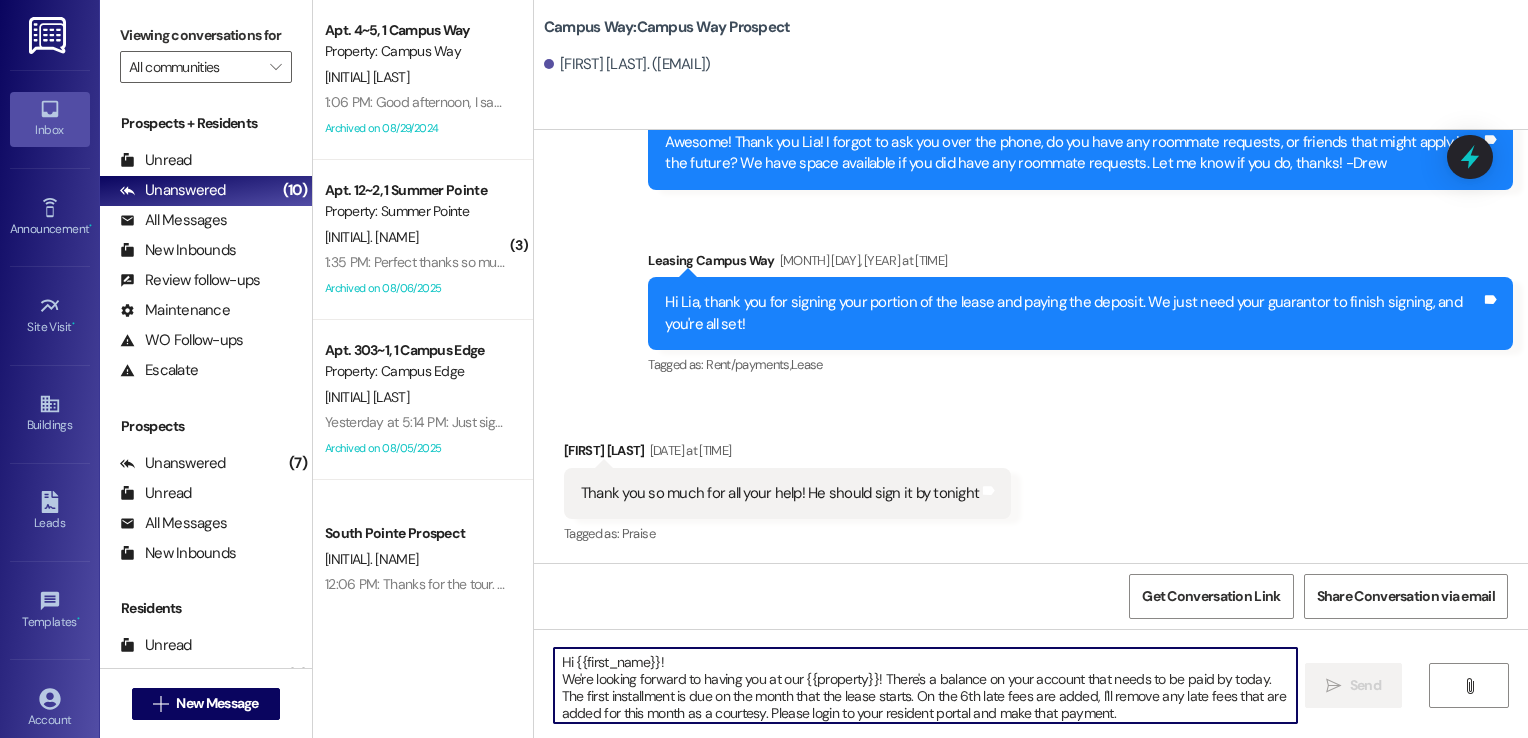 scroll, scrollTop: 33, scrollLeft: 0, axis: vertical 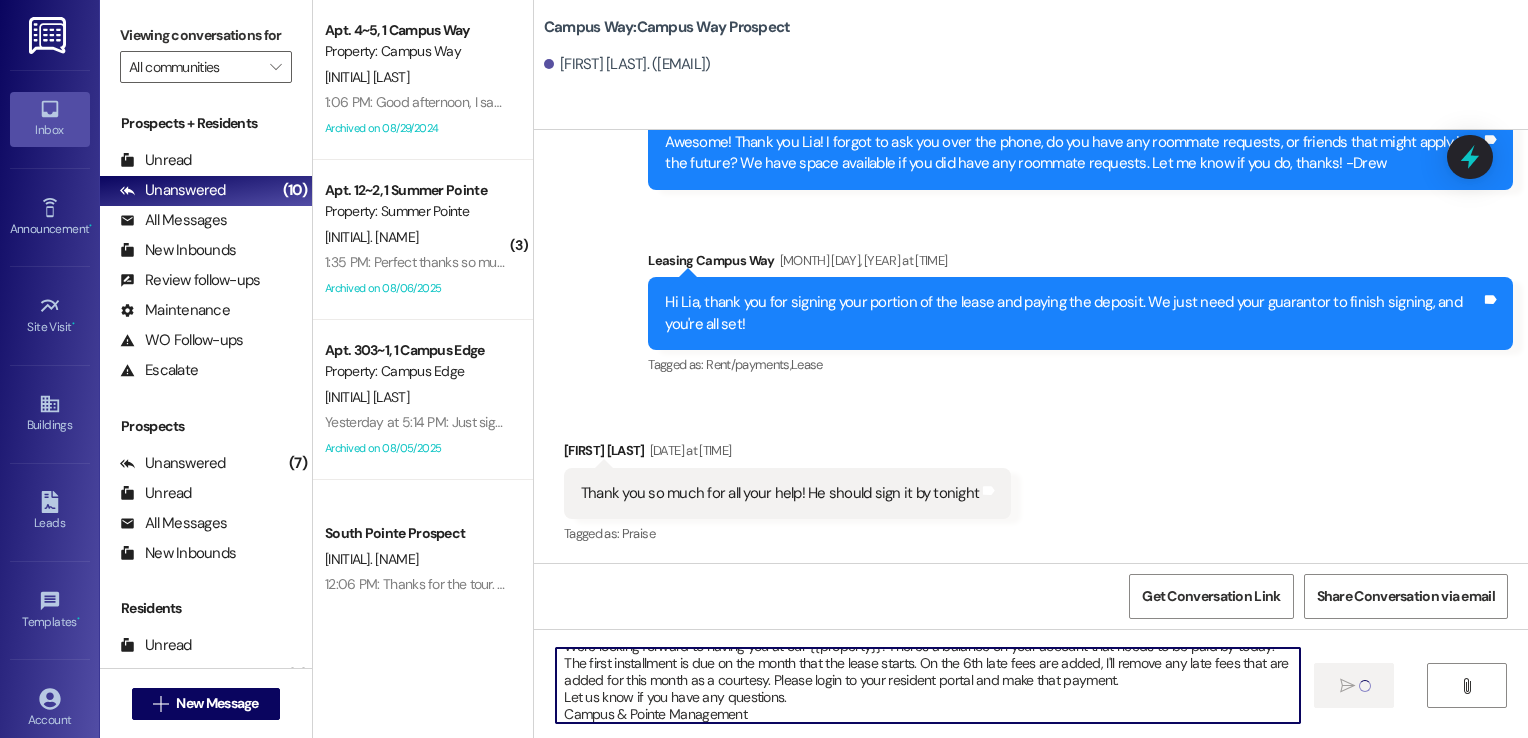 type 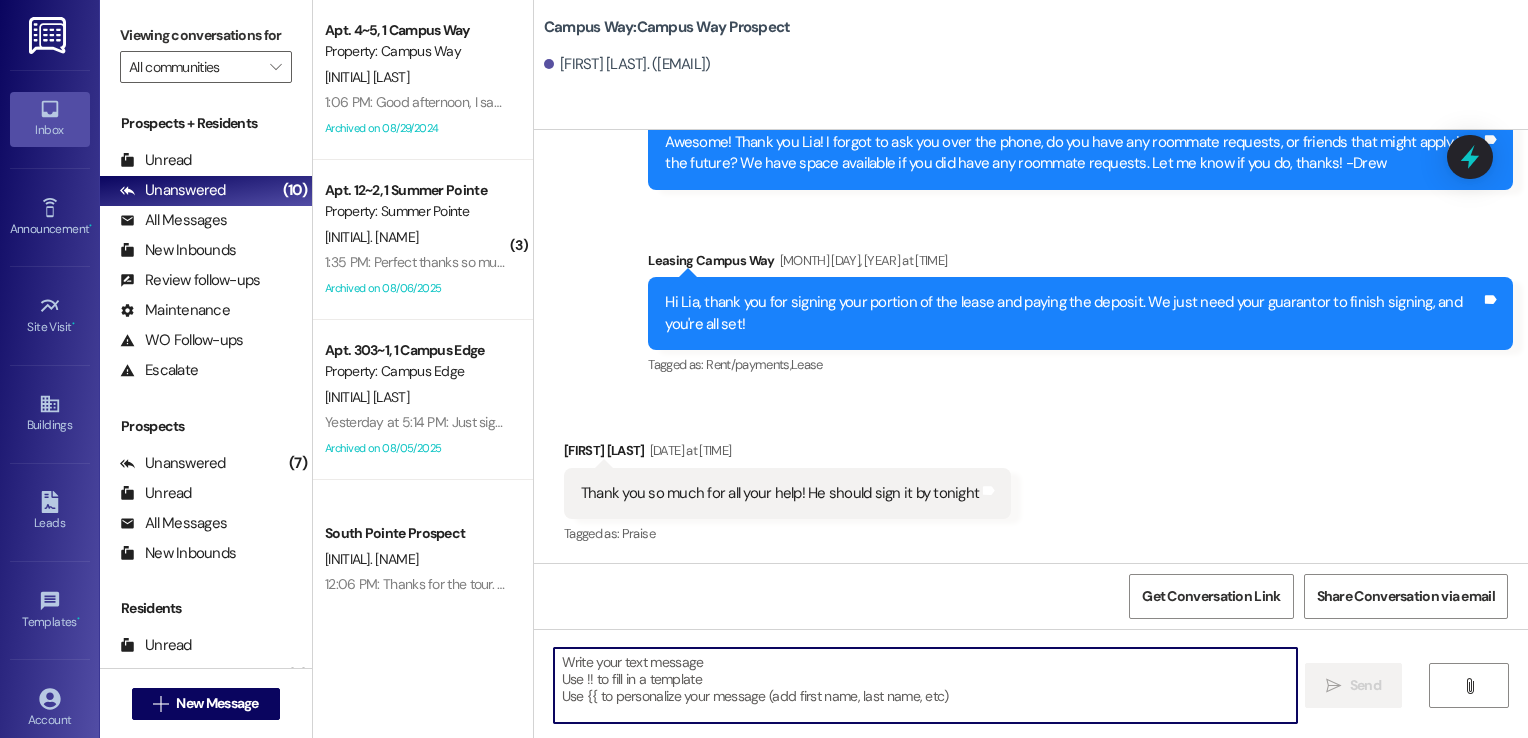 scroll, scrollTop: 0, scrollLeft: 0, axis: both 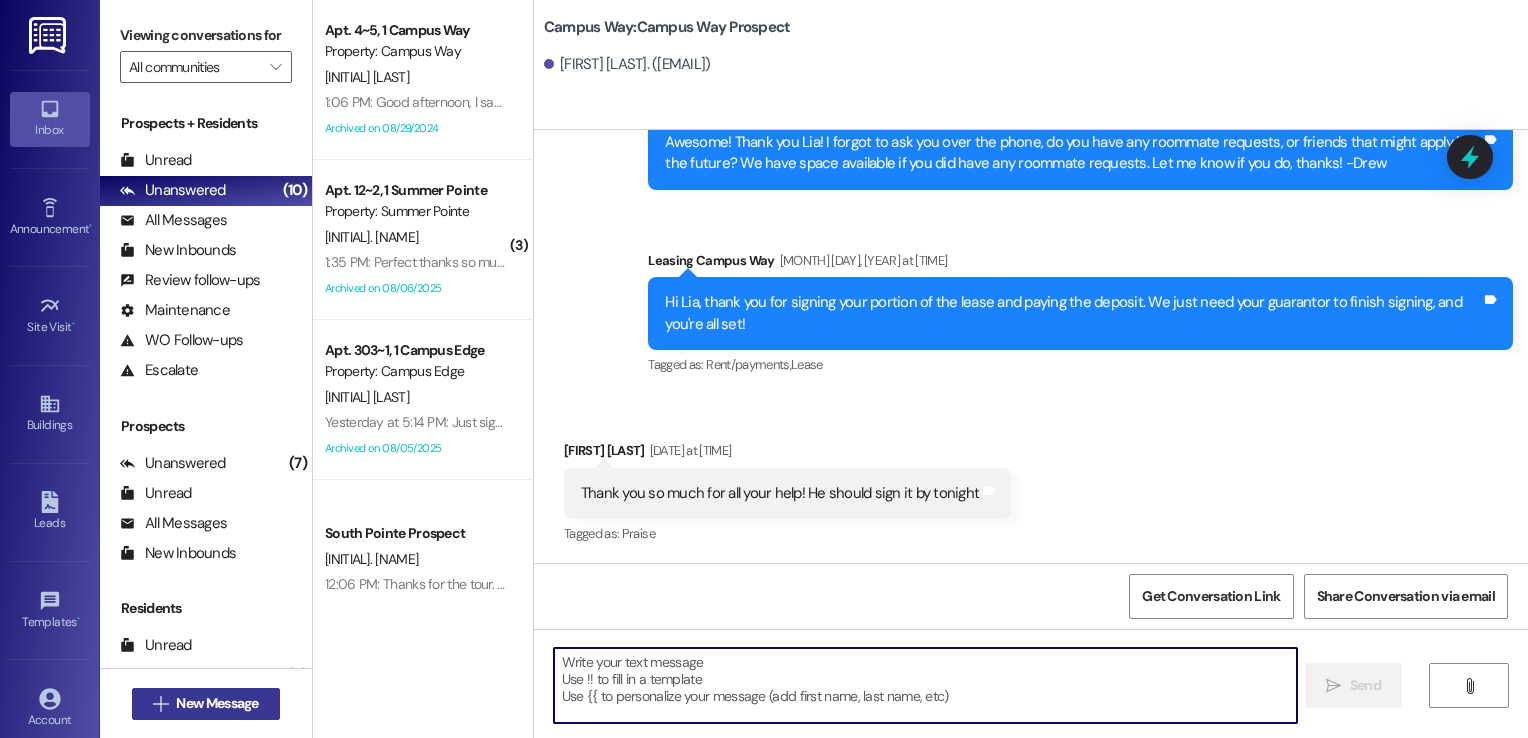click on "New Message" at bounding box center [217, 703] 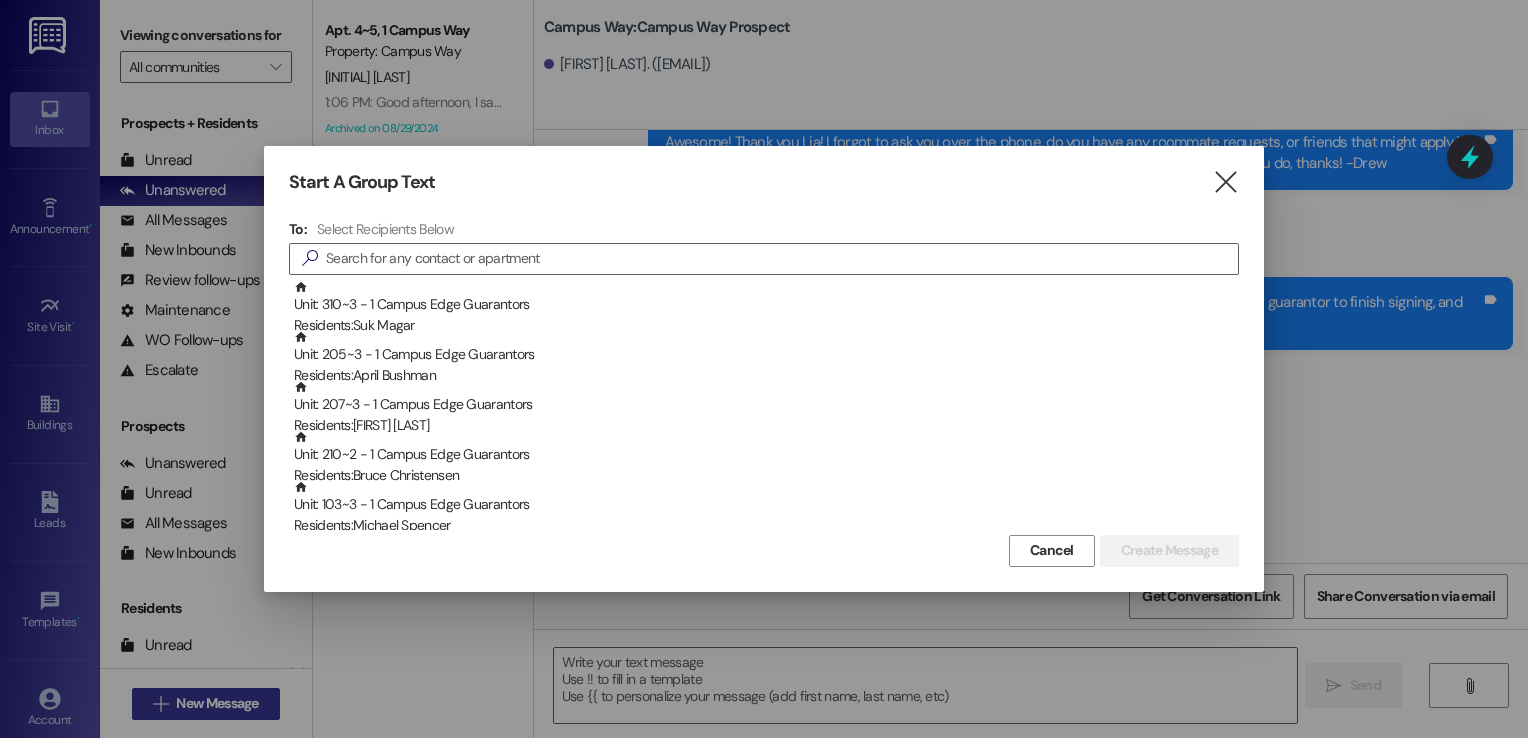 click at bounding box center (764, 369) 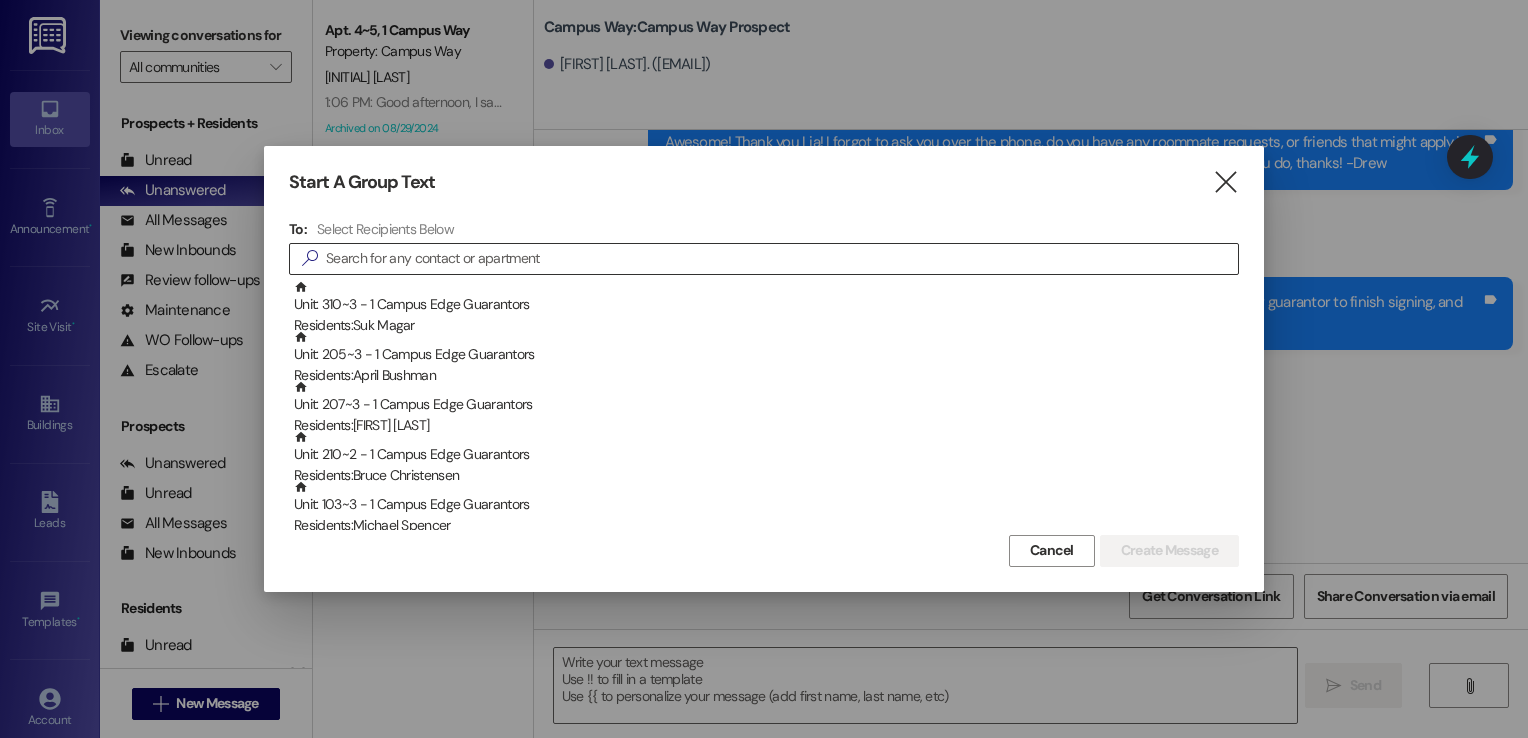 click at bounding box center (782, 259) 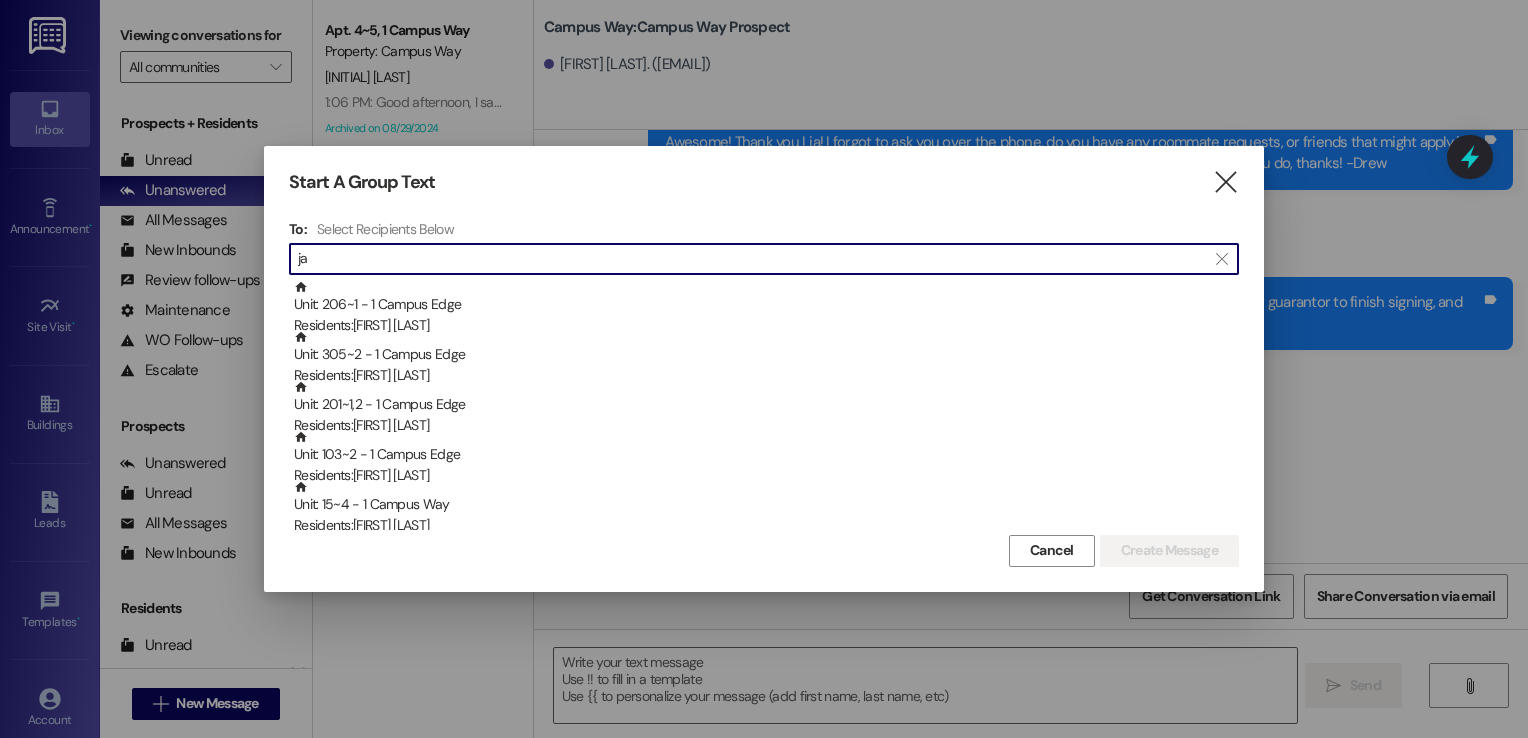 type on "j" 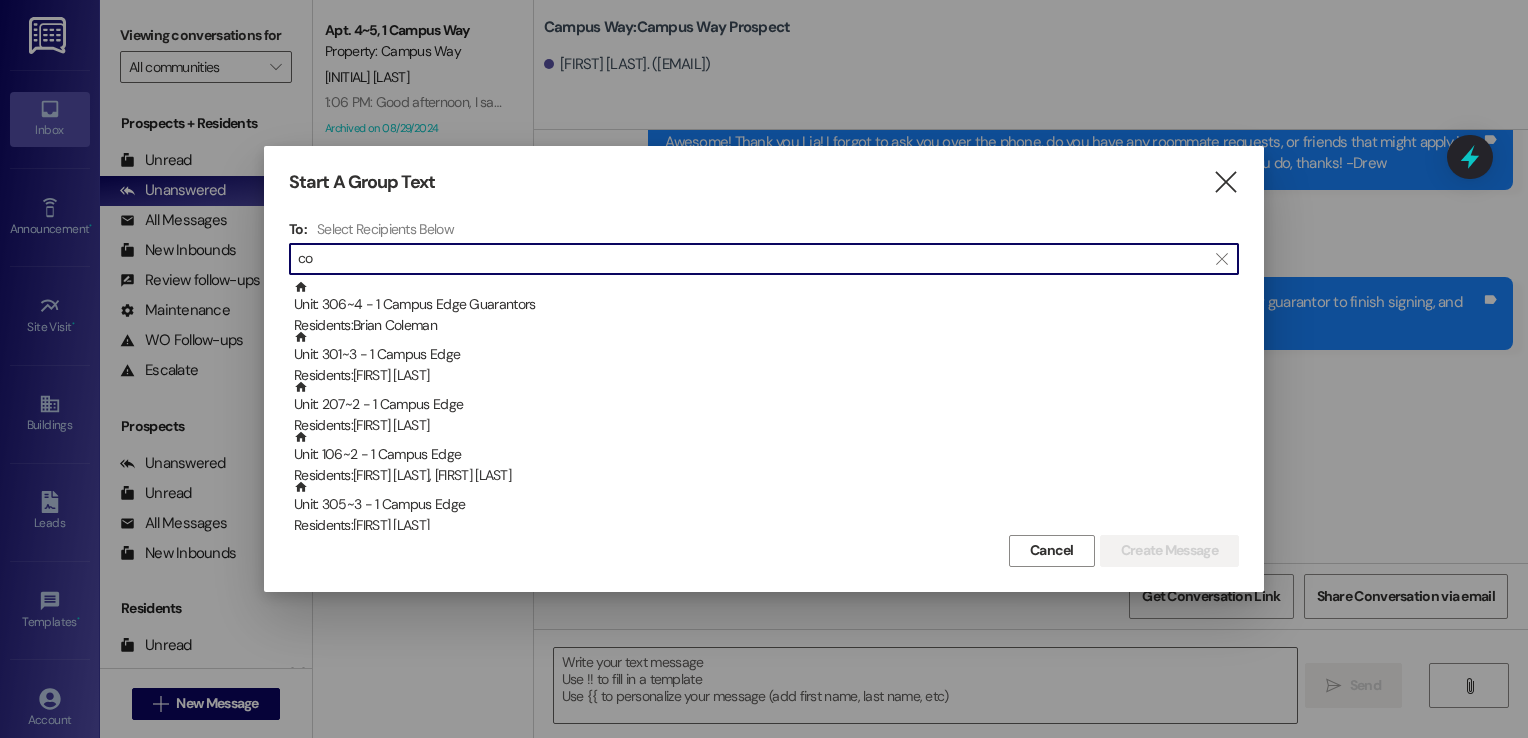 type on "c" 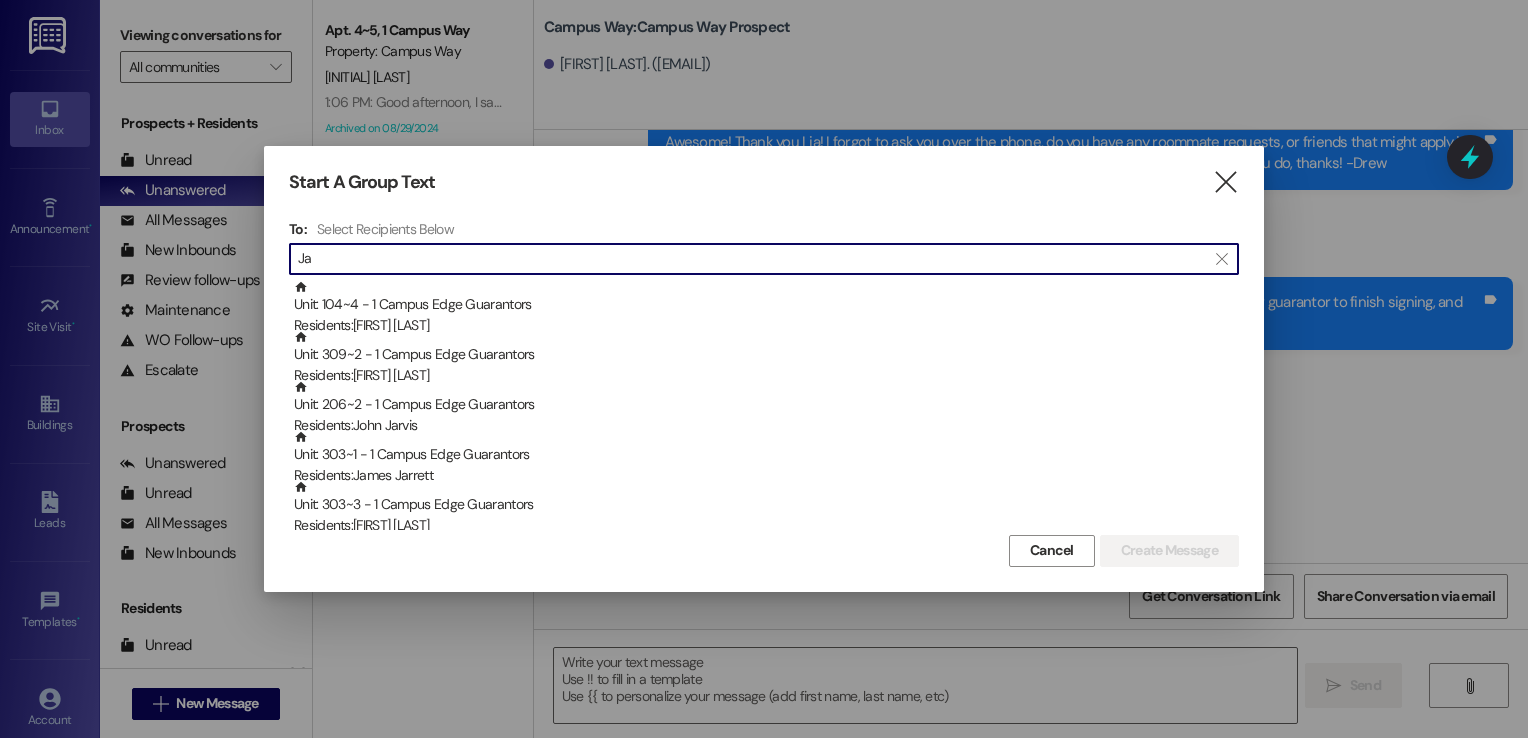 type on "J" 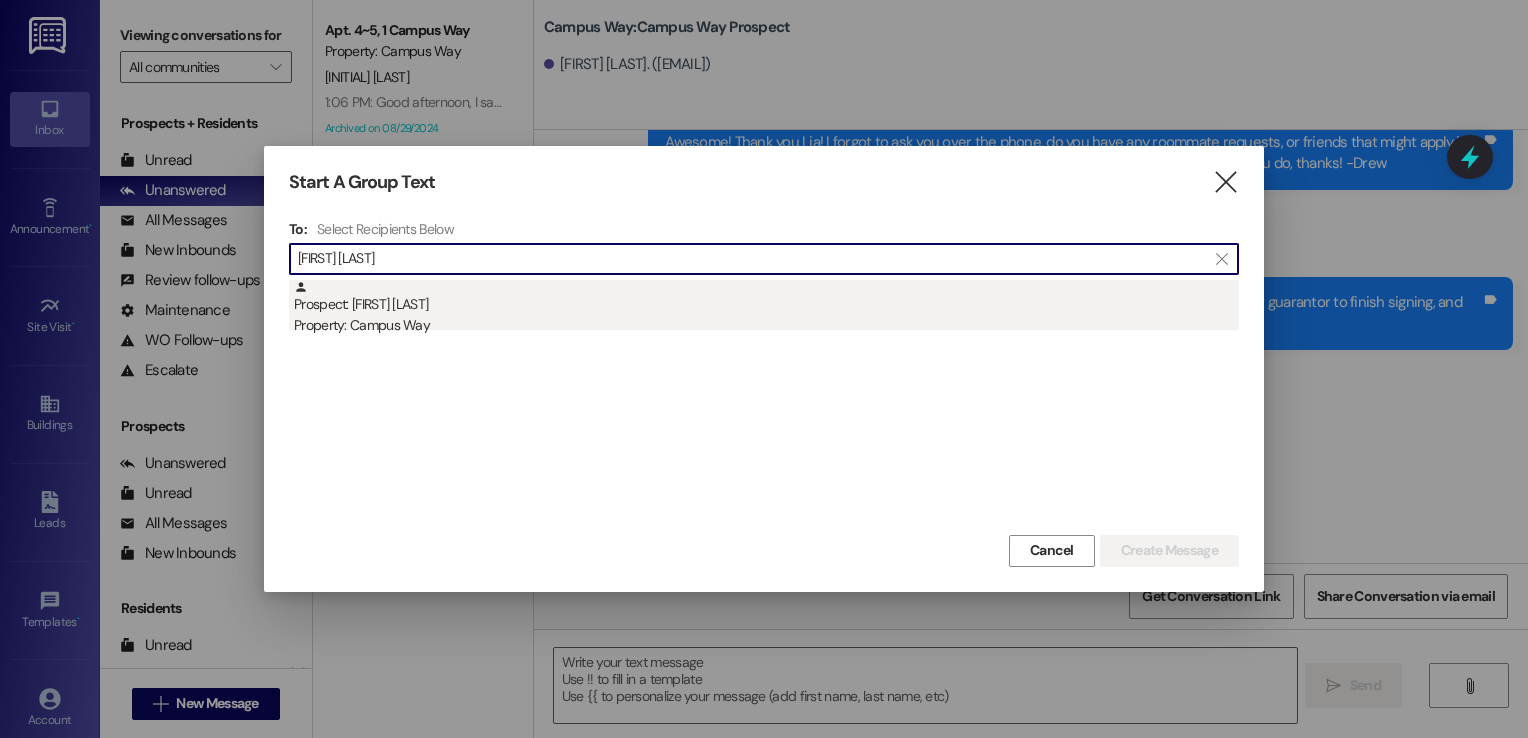 type on "[FIRST] [LAST]" 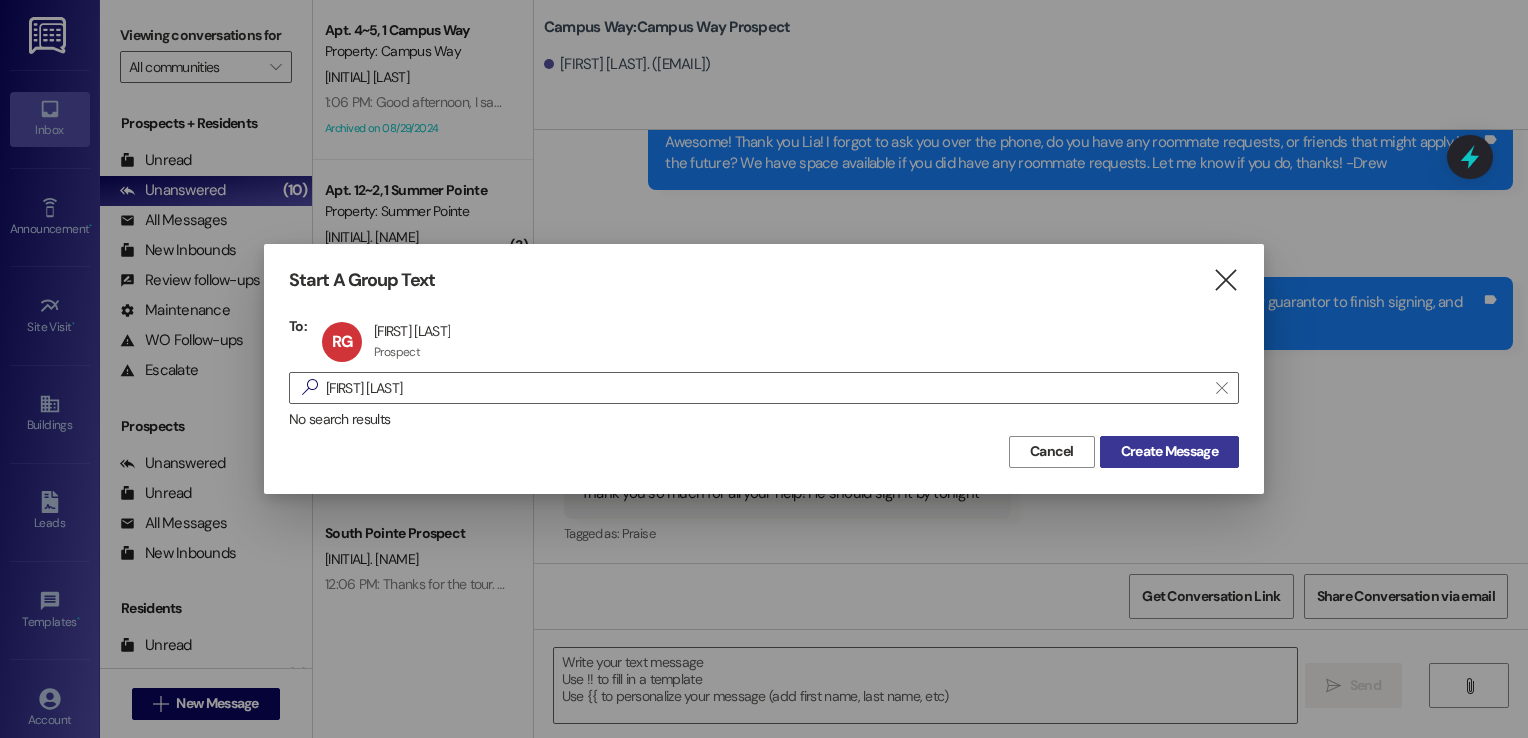 click on "Create Message" at bounding box center [1169, 451] 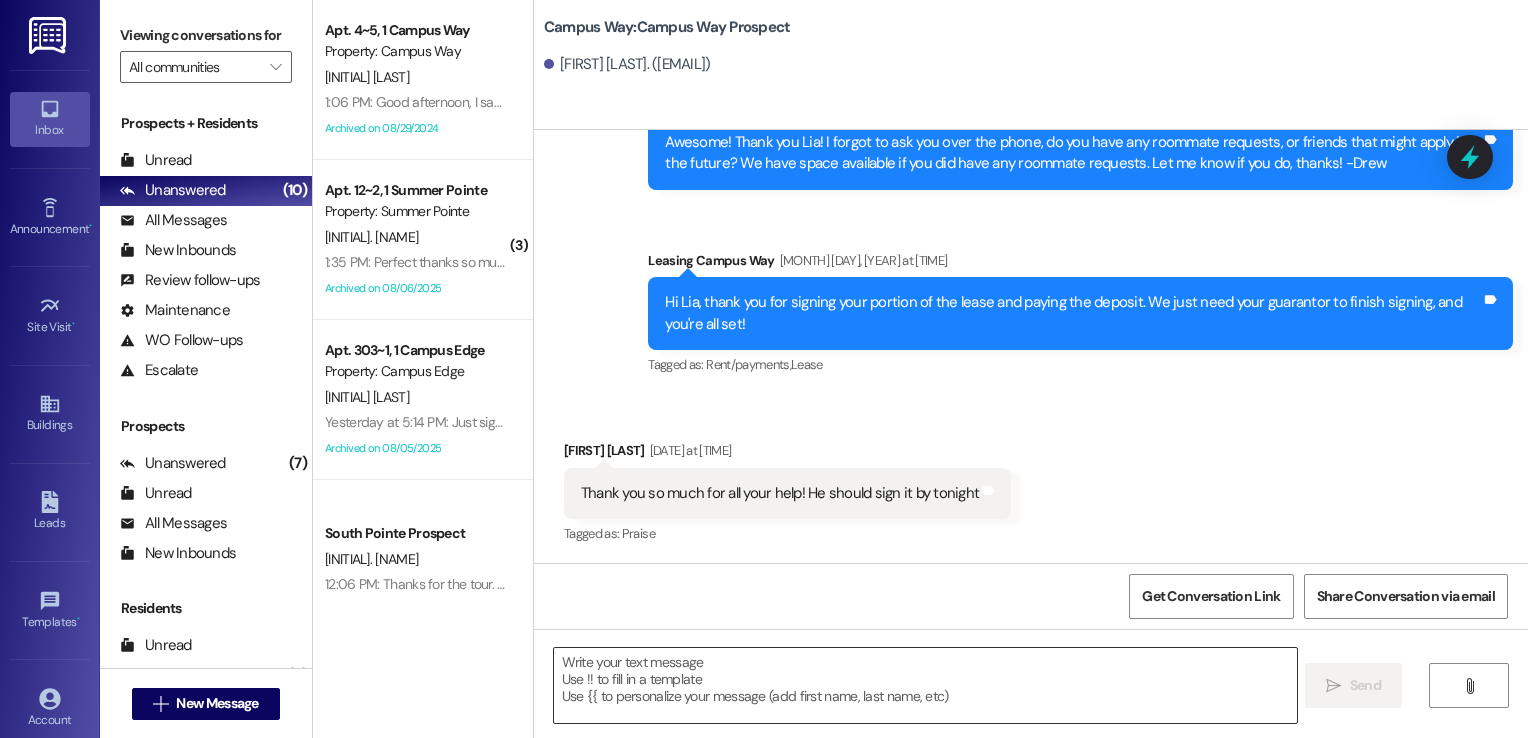 scroll, scrollTop: 1579, scrollLeft: 0, axis: vertical 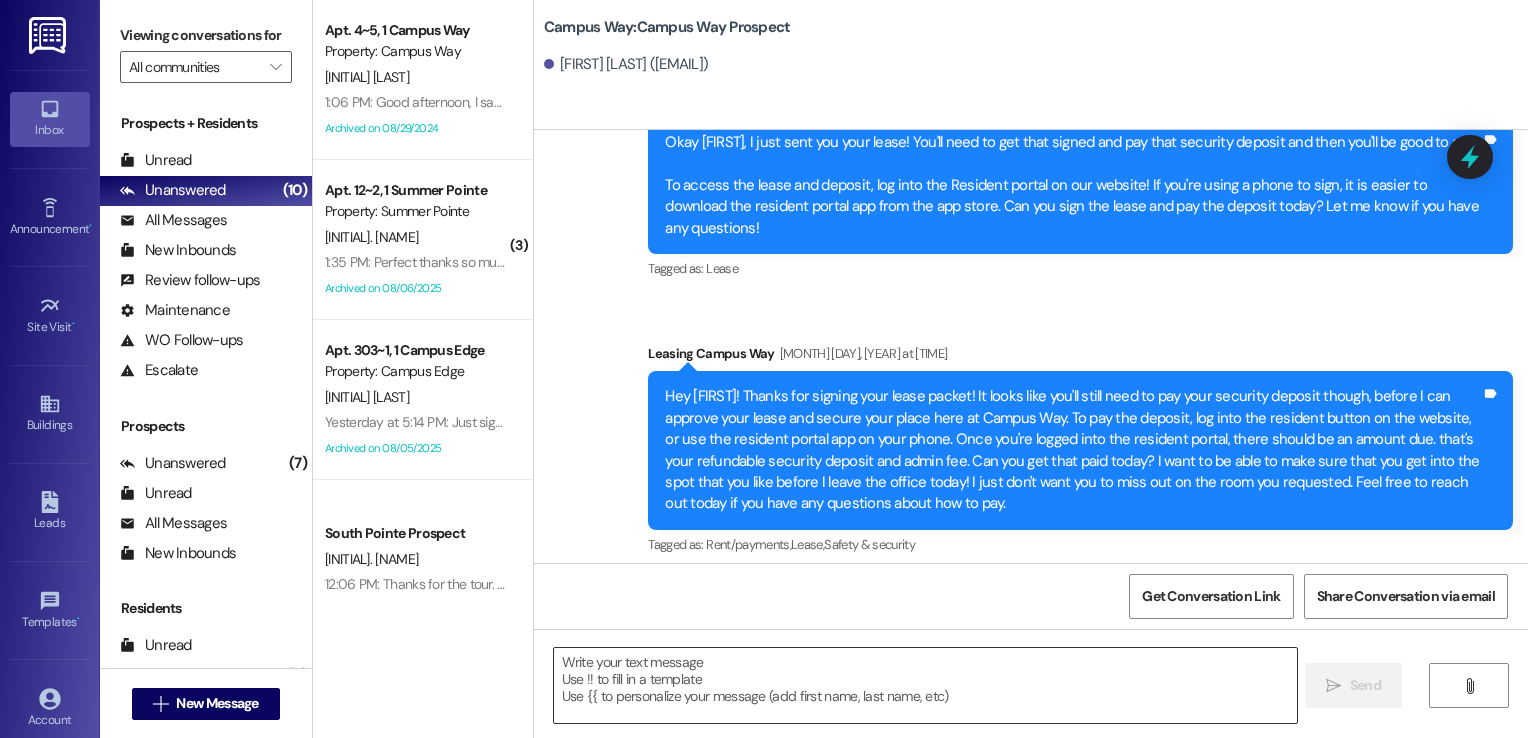 click at bounding box center [926, 685] 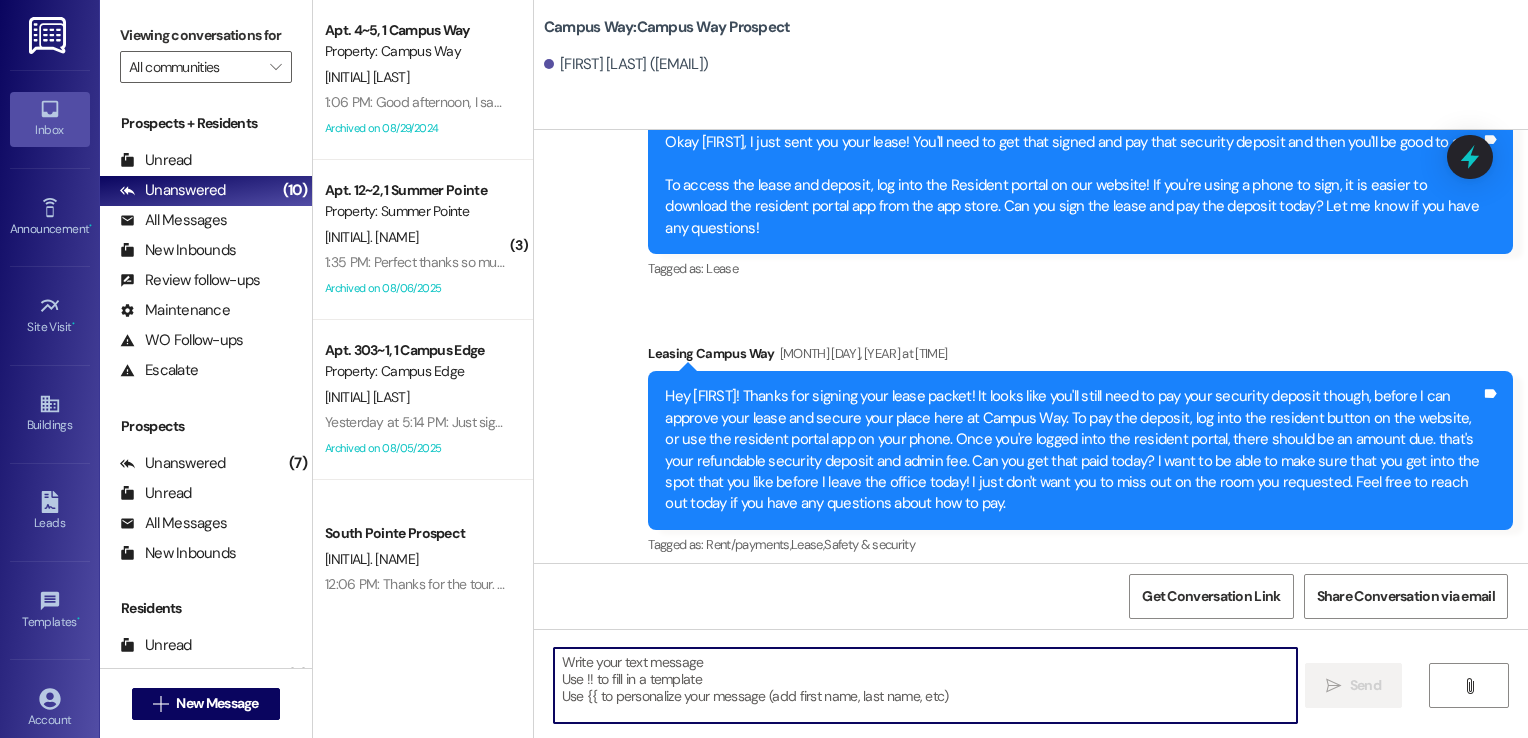 paste on "Hi {{first_name}}!
We're looking forward to having you at our {{property}}! There's a balance on your account that needs to be paid by today. The first installment is due on the month that the lease starts. On the 6th late fees are added, I'll remove any late fees that are added for this month as a courtesy. Please login to your resident portal and make that payment.
Let us know if you have any questions.
Campus & Pointe Management" 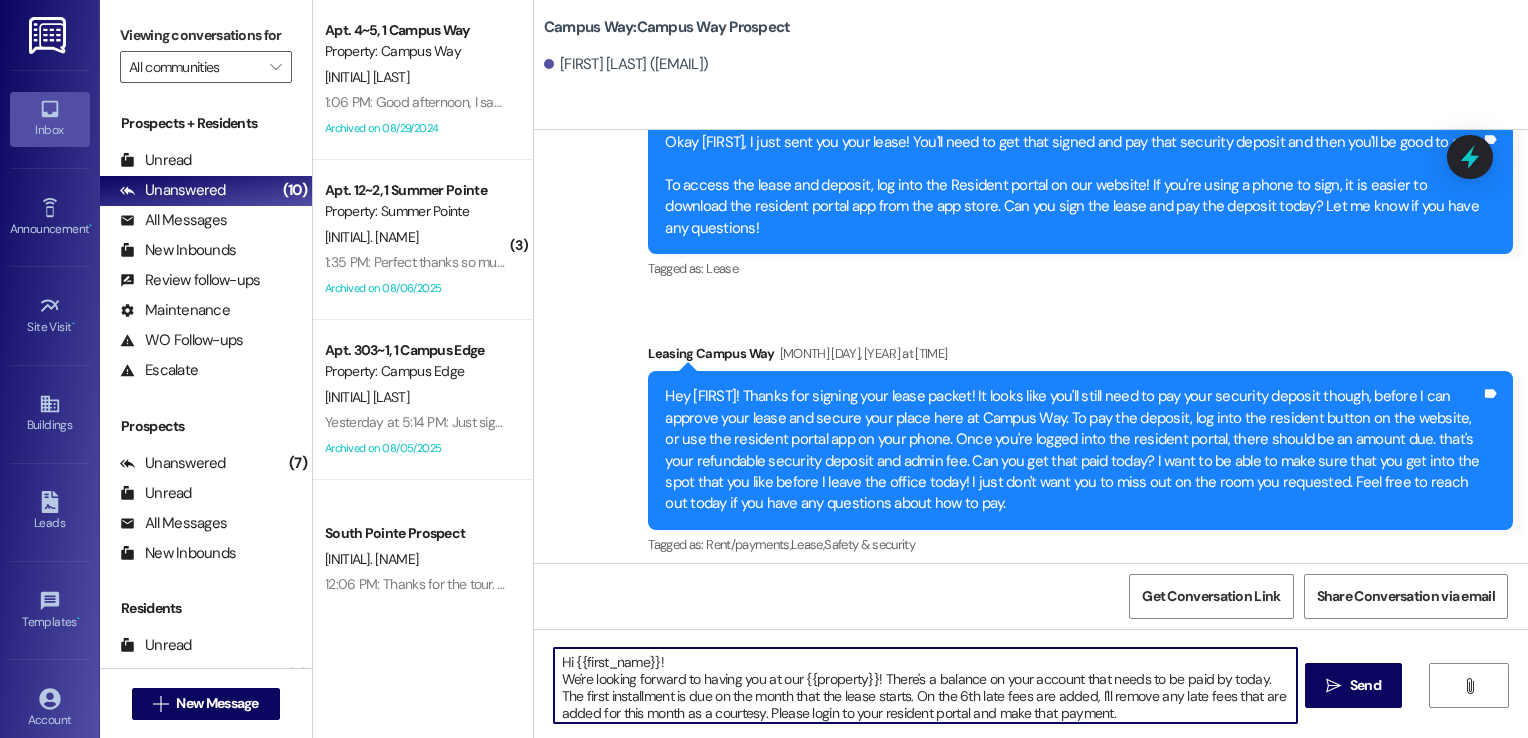scroll, scrollTop: 33, scrollLeft: 0, axis: vertical 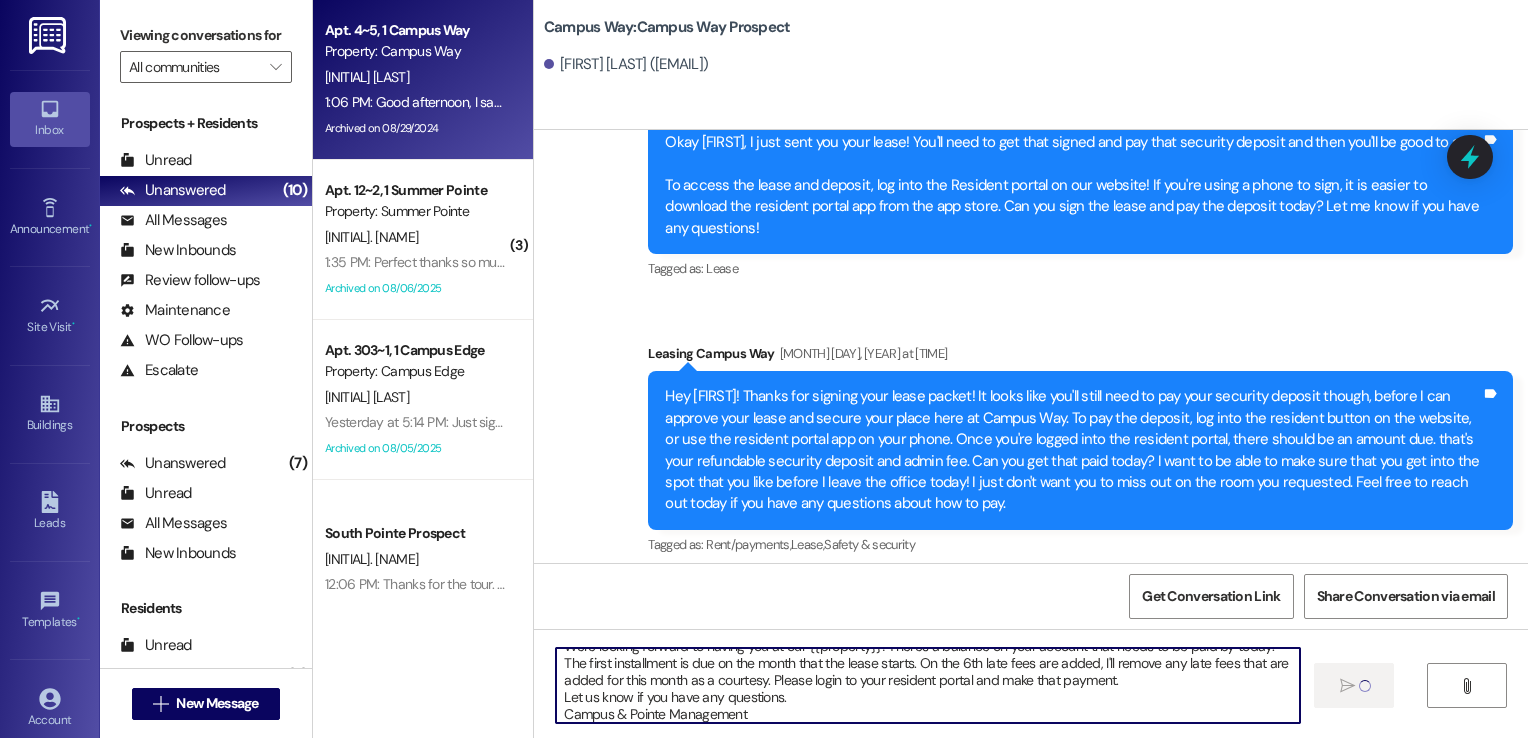 type 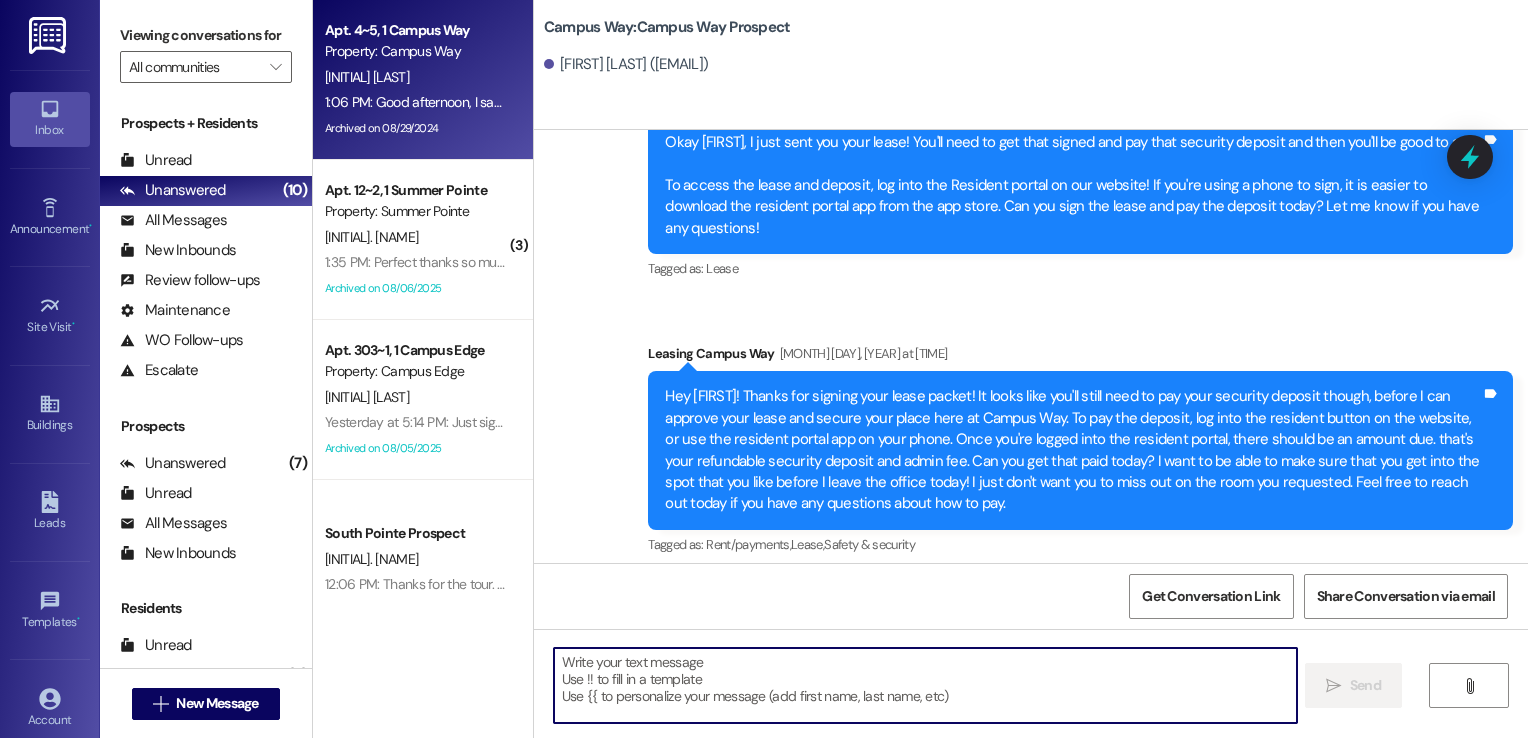 scroll, scrollTop: 0, scrollLeft: 0, axis: both 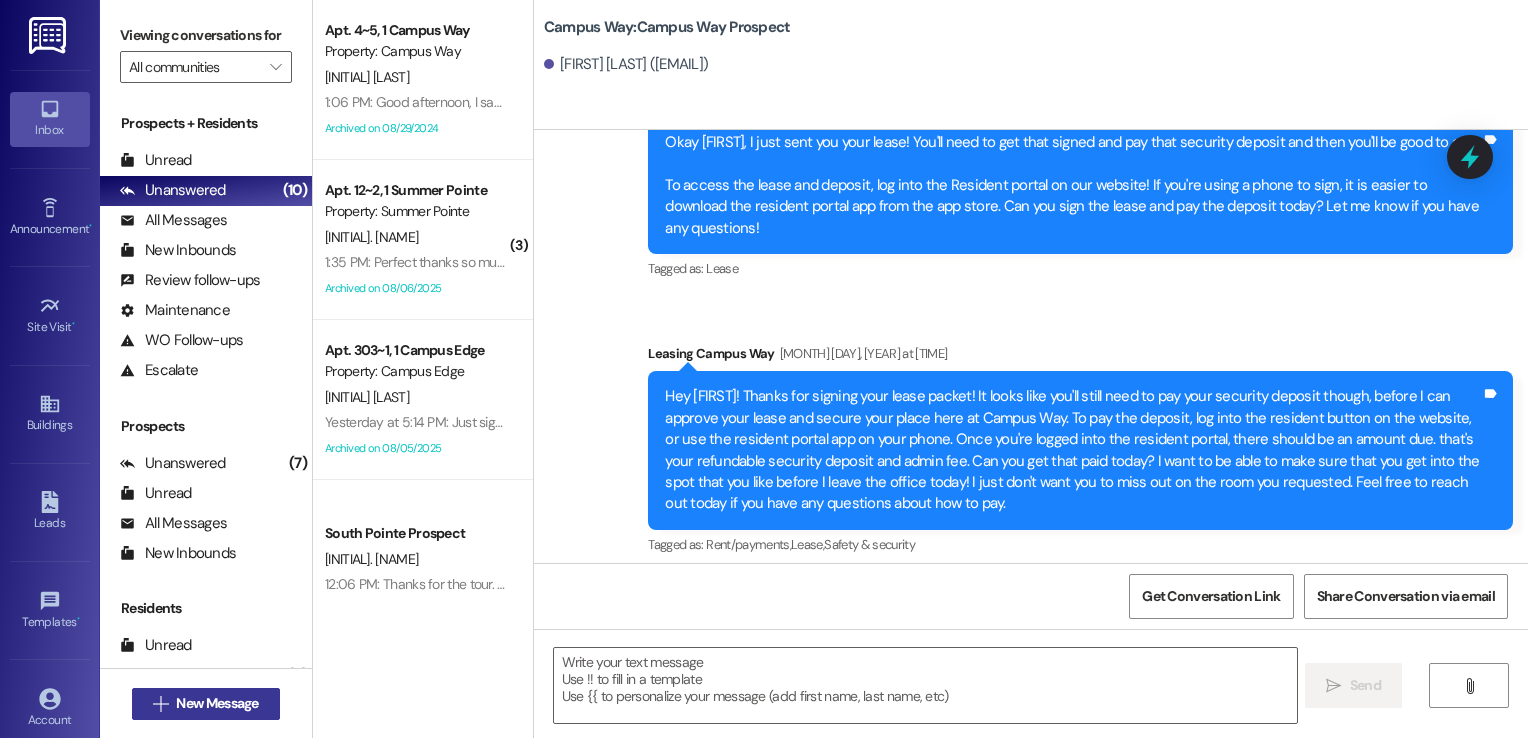 click on "New Message" at bounding box center (217, 703) 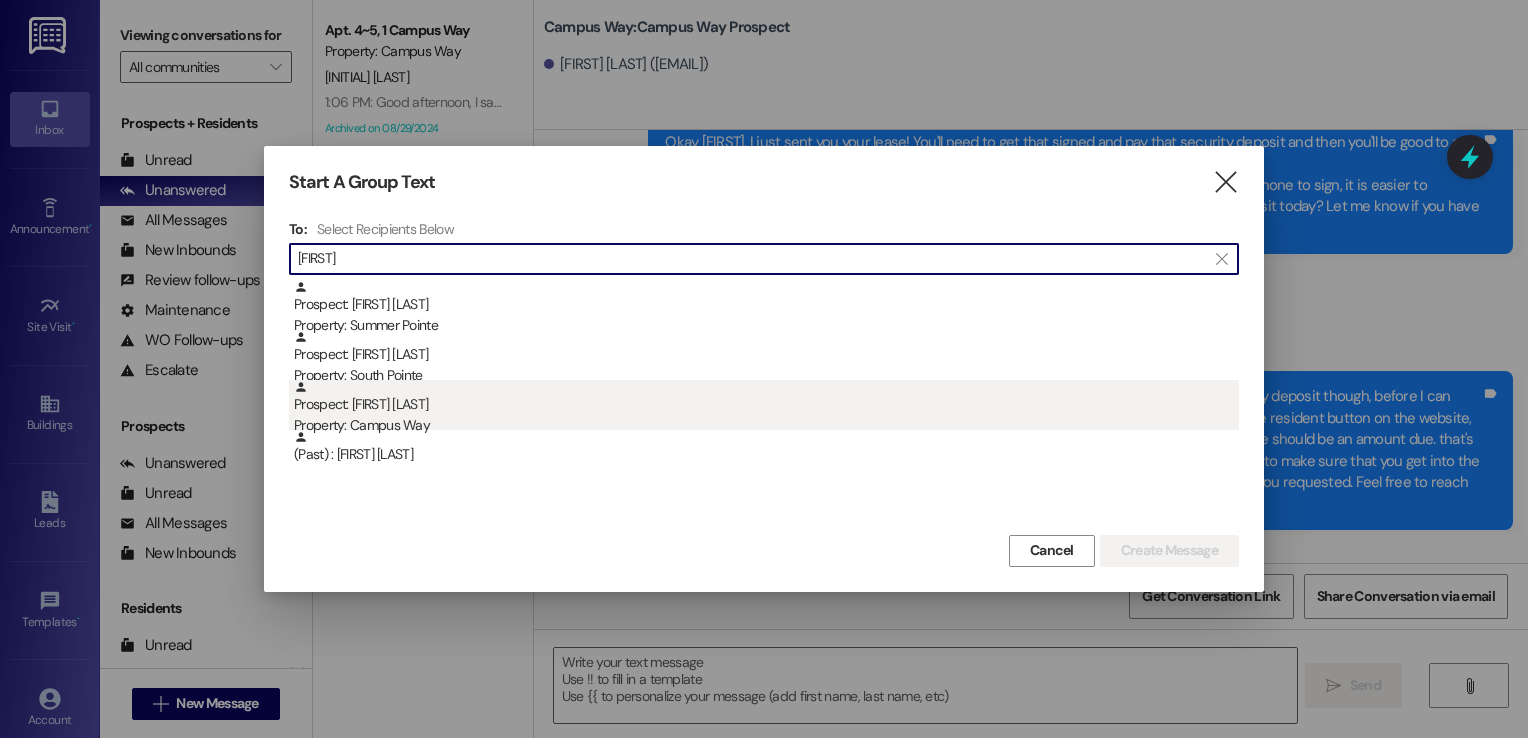 type on "[FIRST]" 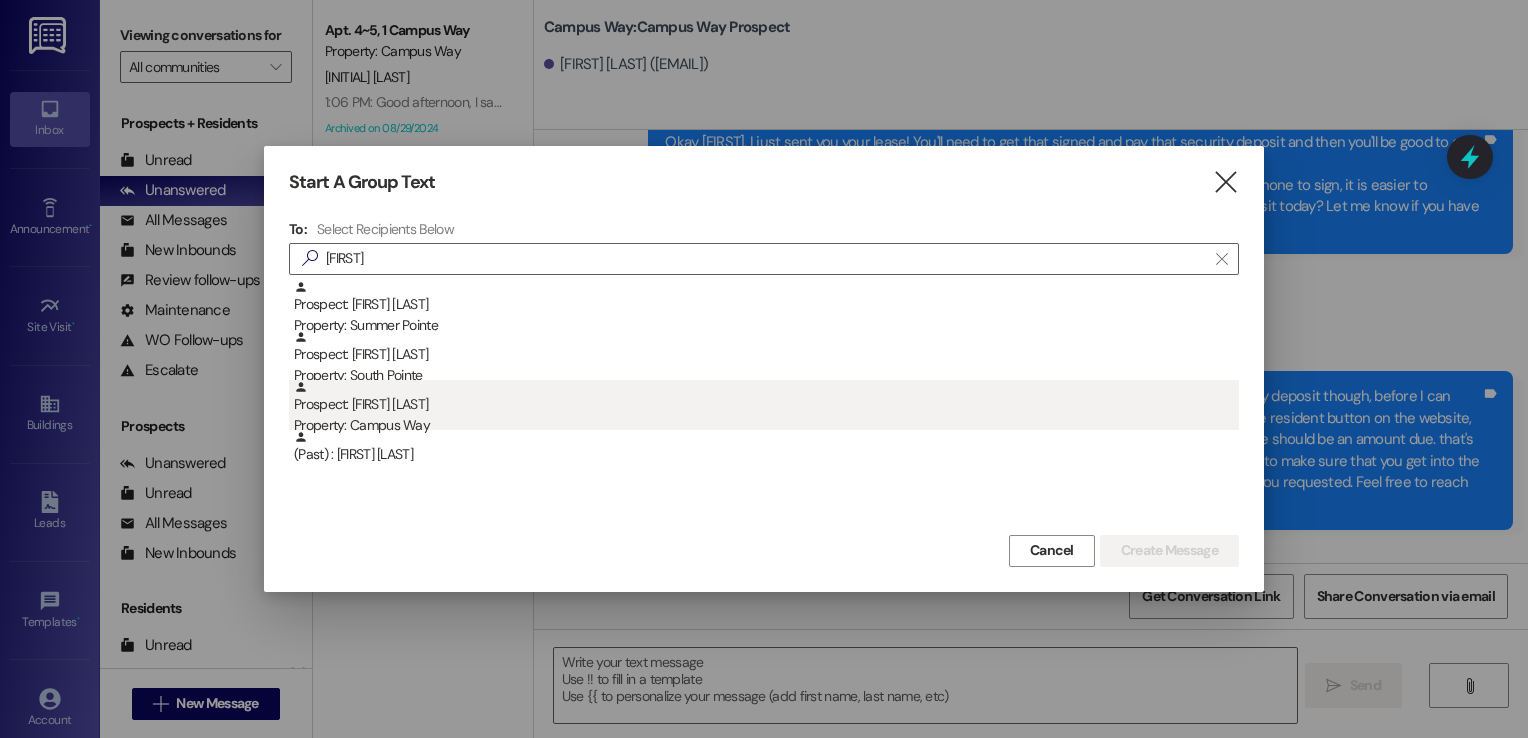 click on "Prospect: [FIRST] [LAST] Property: {{property}}" at bounding box center (766, 408) 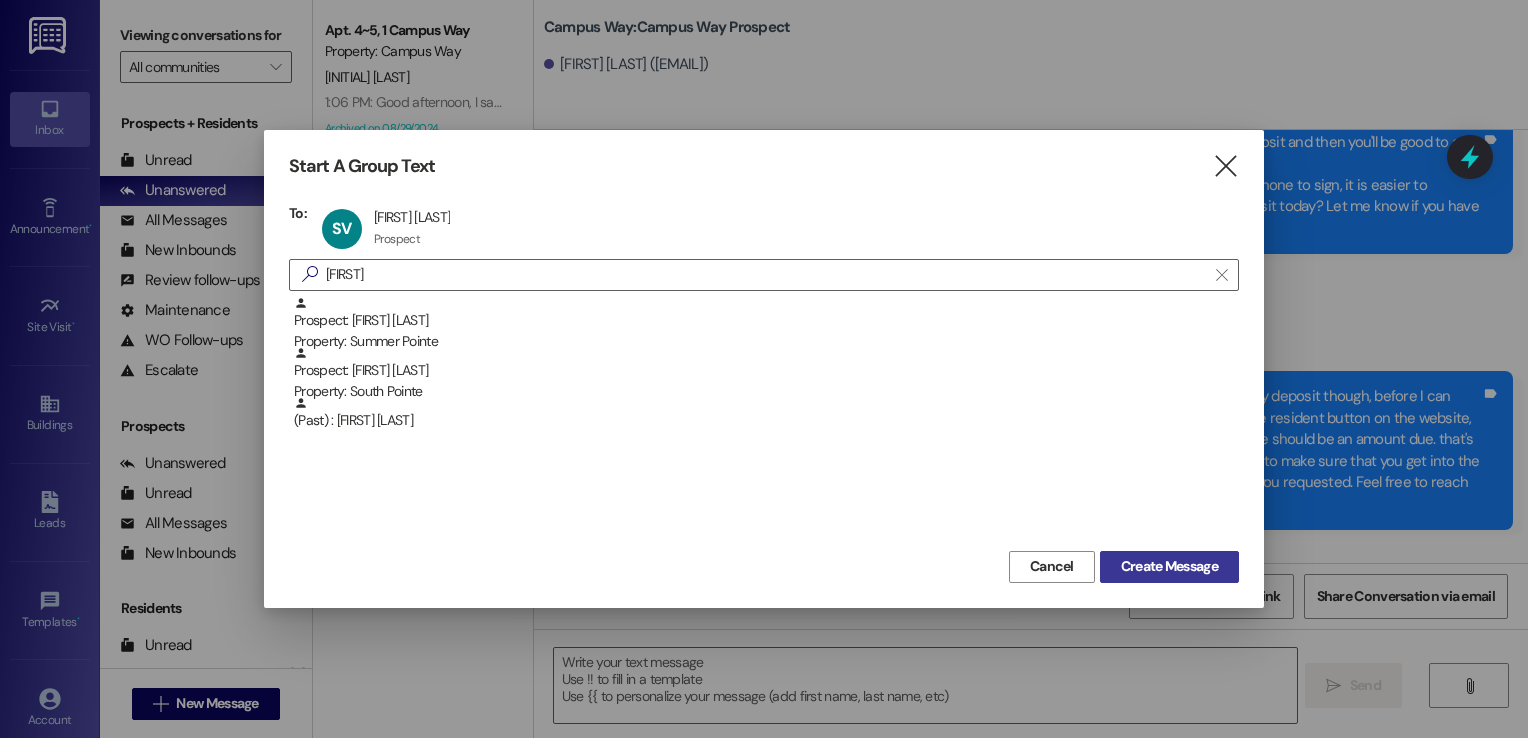 click on "Create Message" at bounding box center [1169, 566] 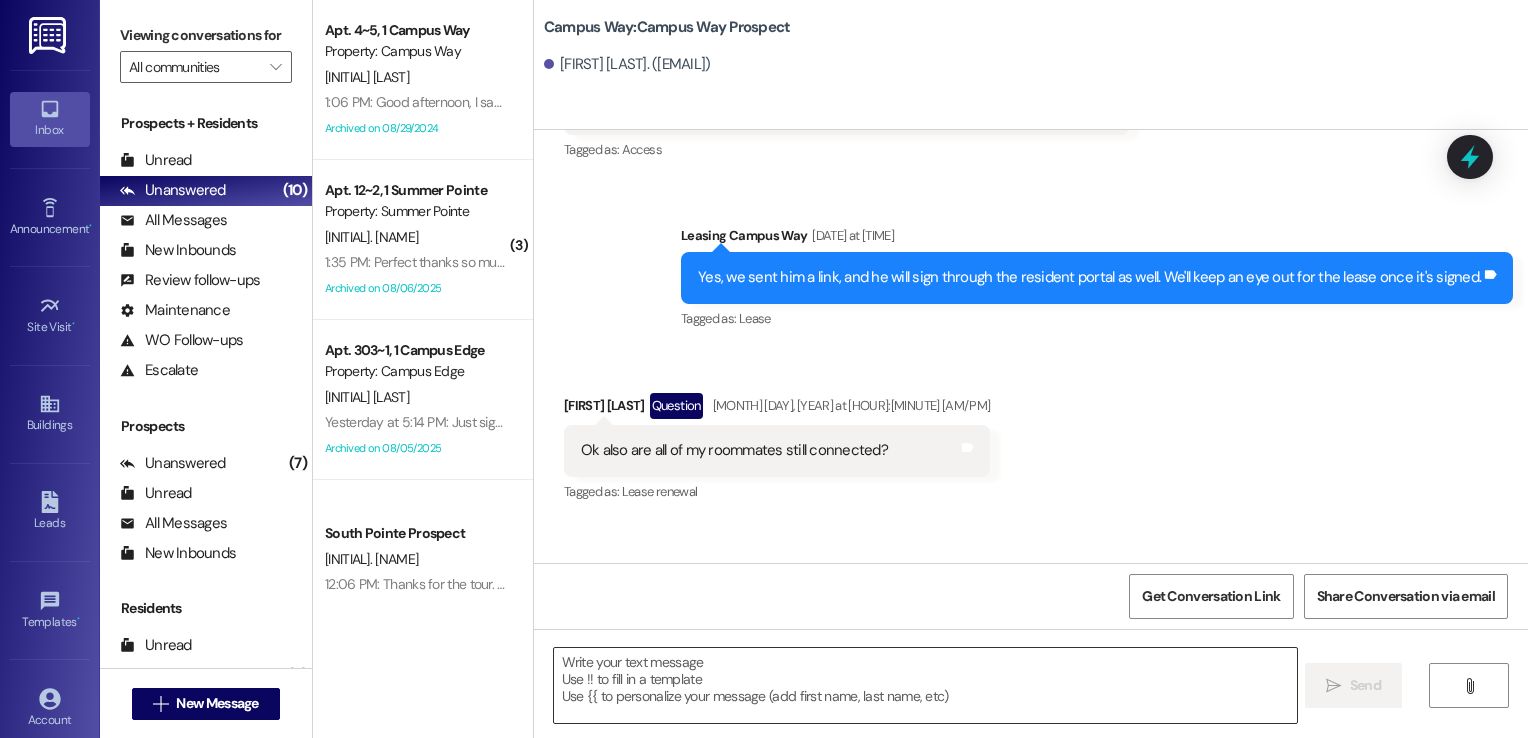 scroll, scrollTop: 3200, scrollLeft: 0, axis: vertical 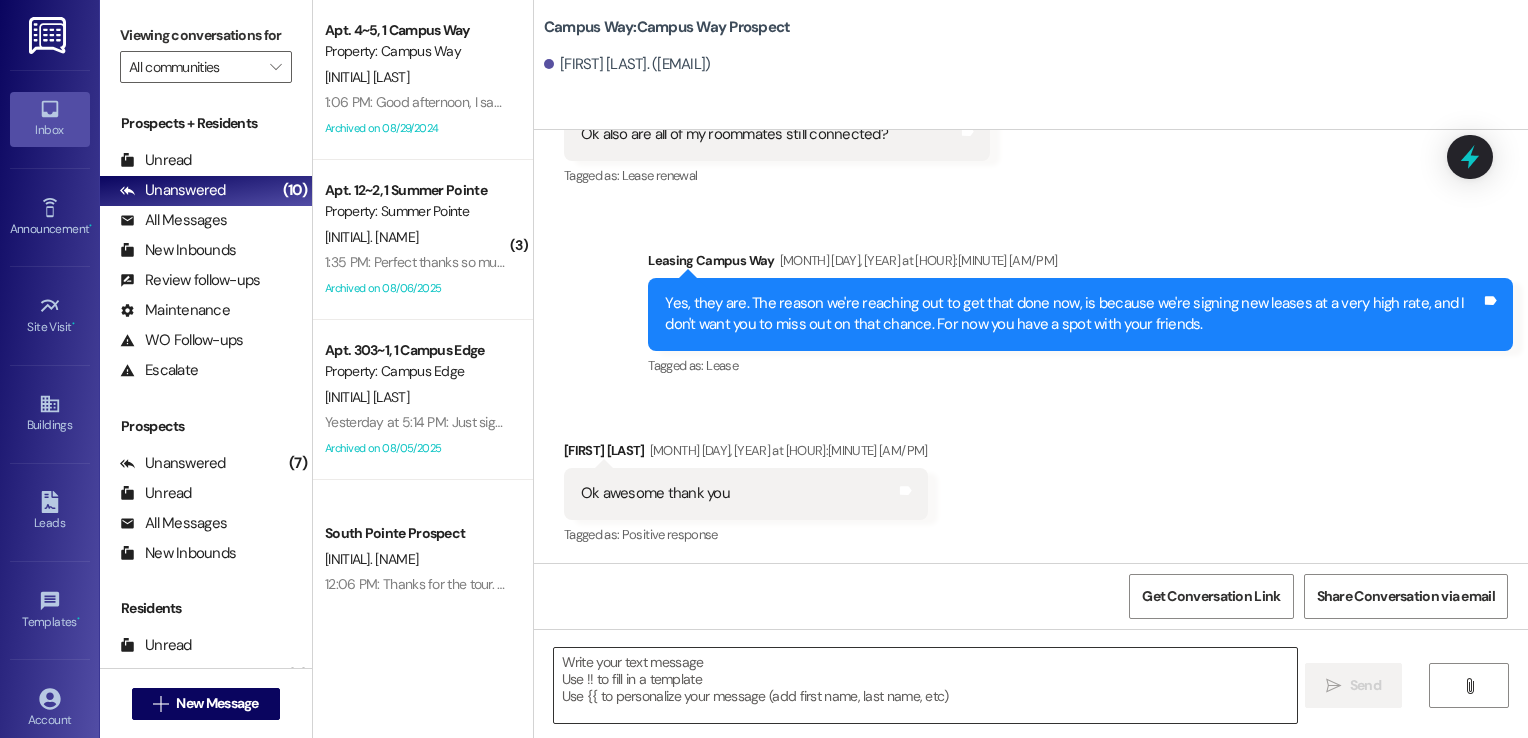 click at bounding box center (926, 685) 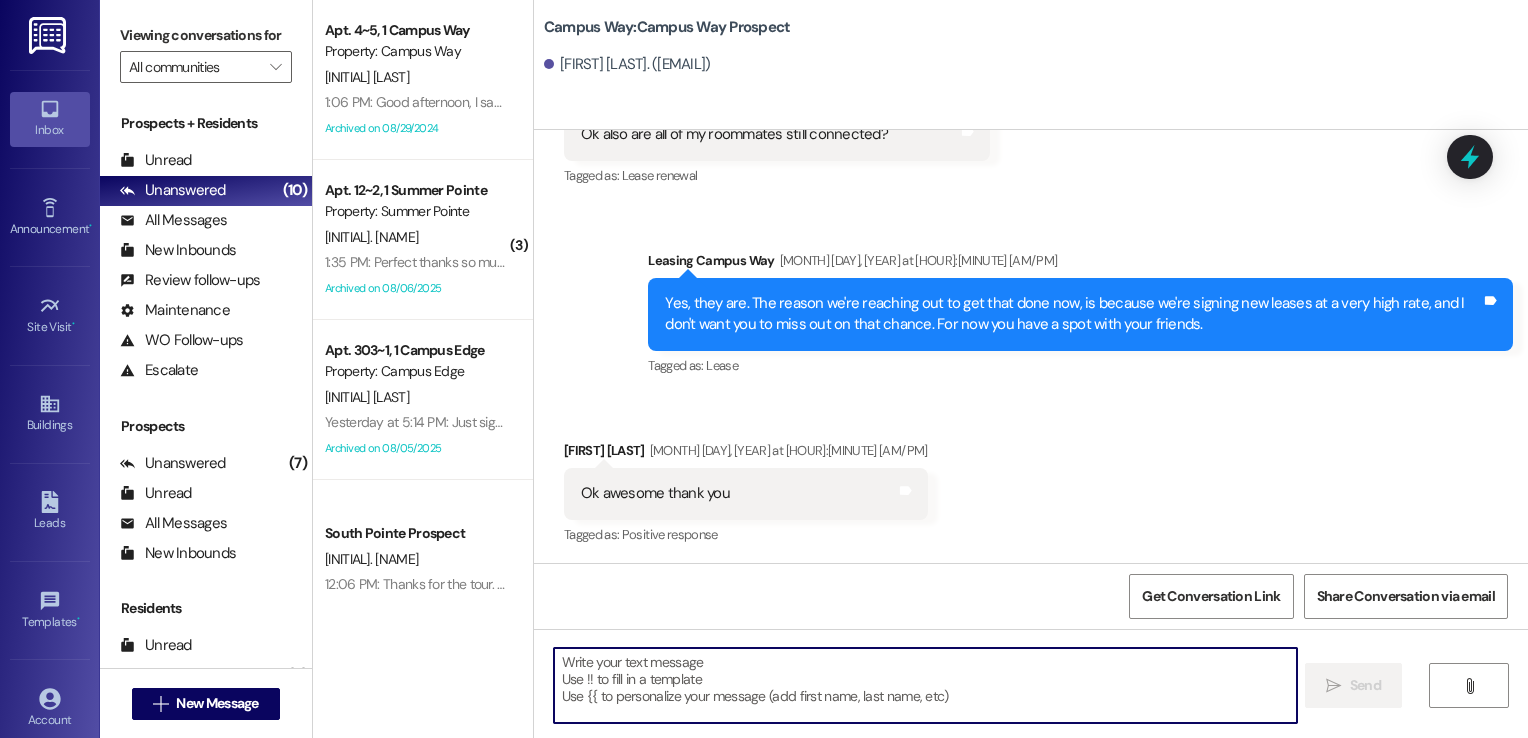 paste on "Hi {{first_name}}!
We're looking forward to having you at our {{property}}! There's a balance on your account that needs to be paid by today. The first installment is due on the month that the lease starts. On the 6th late fees are added, I'll remove any late fees that are added for this month as a courtesy. Please login to your resident portal and make that payment.
Let us know if you have any questions.
Campus & Pointe Management" 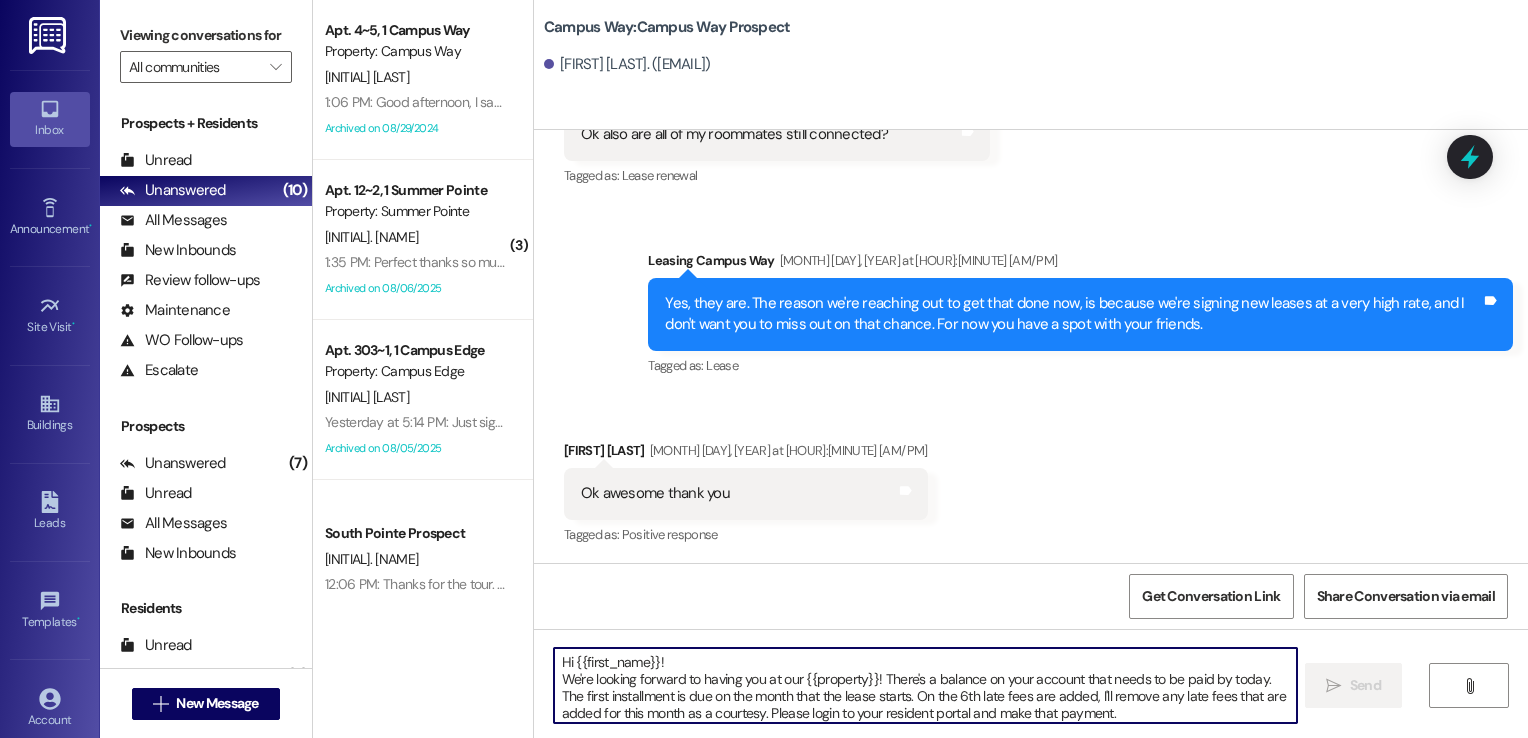scroll, scrollTop: 33, scrollLeft: 0, axis: vertical 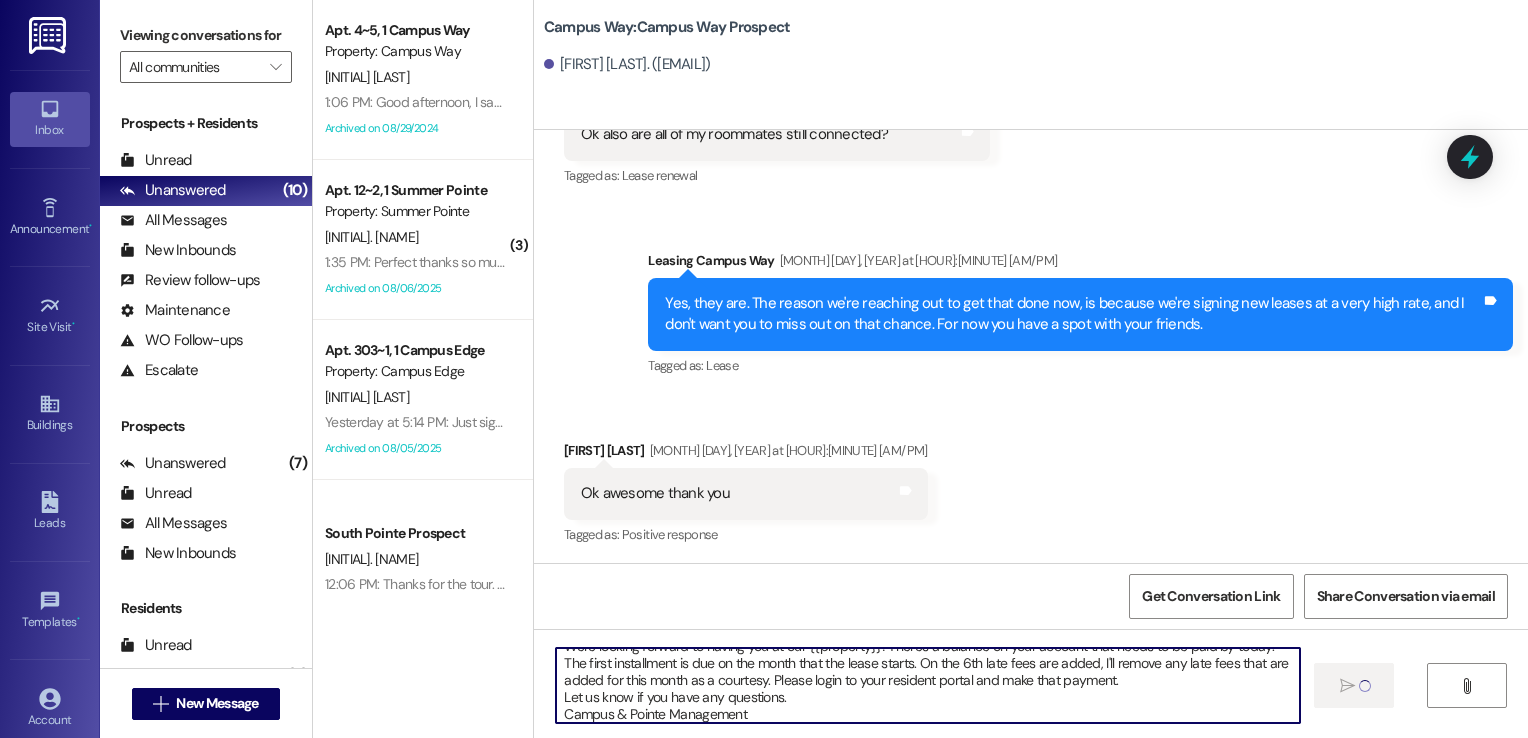 type 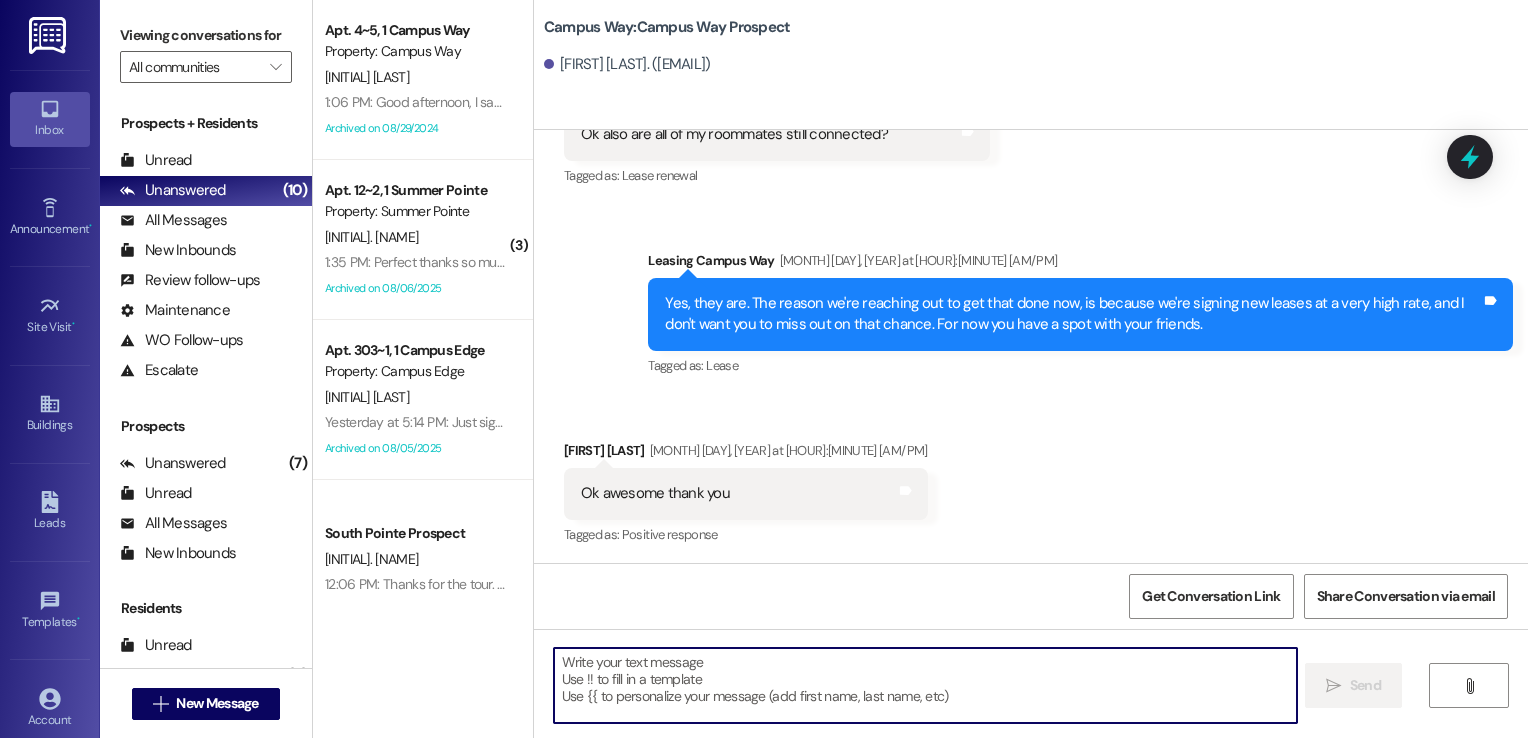 scroll, scrollTop: 0, scrollLeft: 0, axis: both 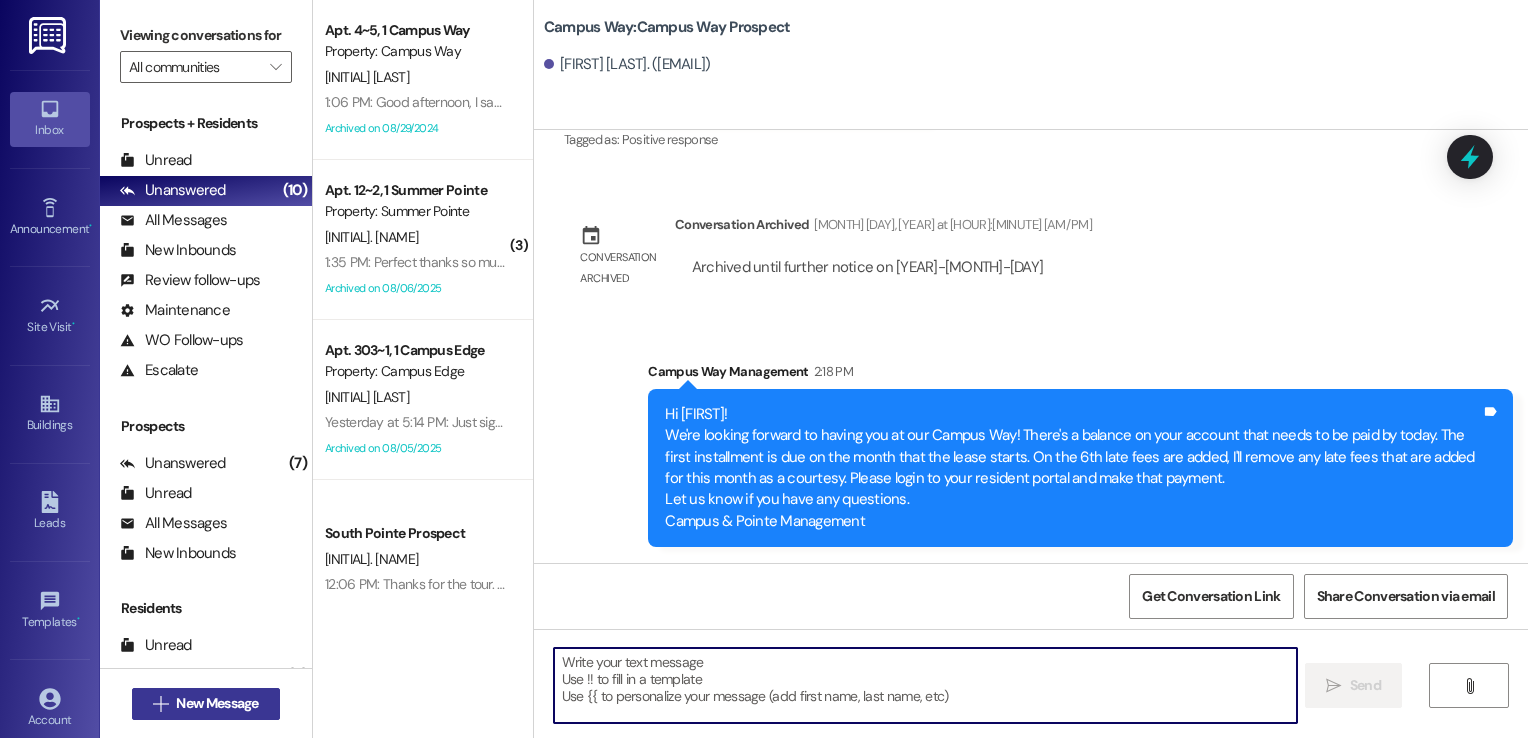 click on "New Message" at bounding box center [217, 703] 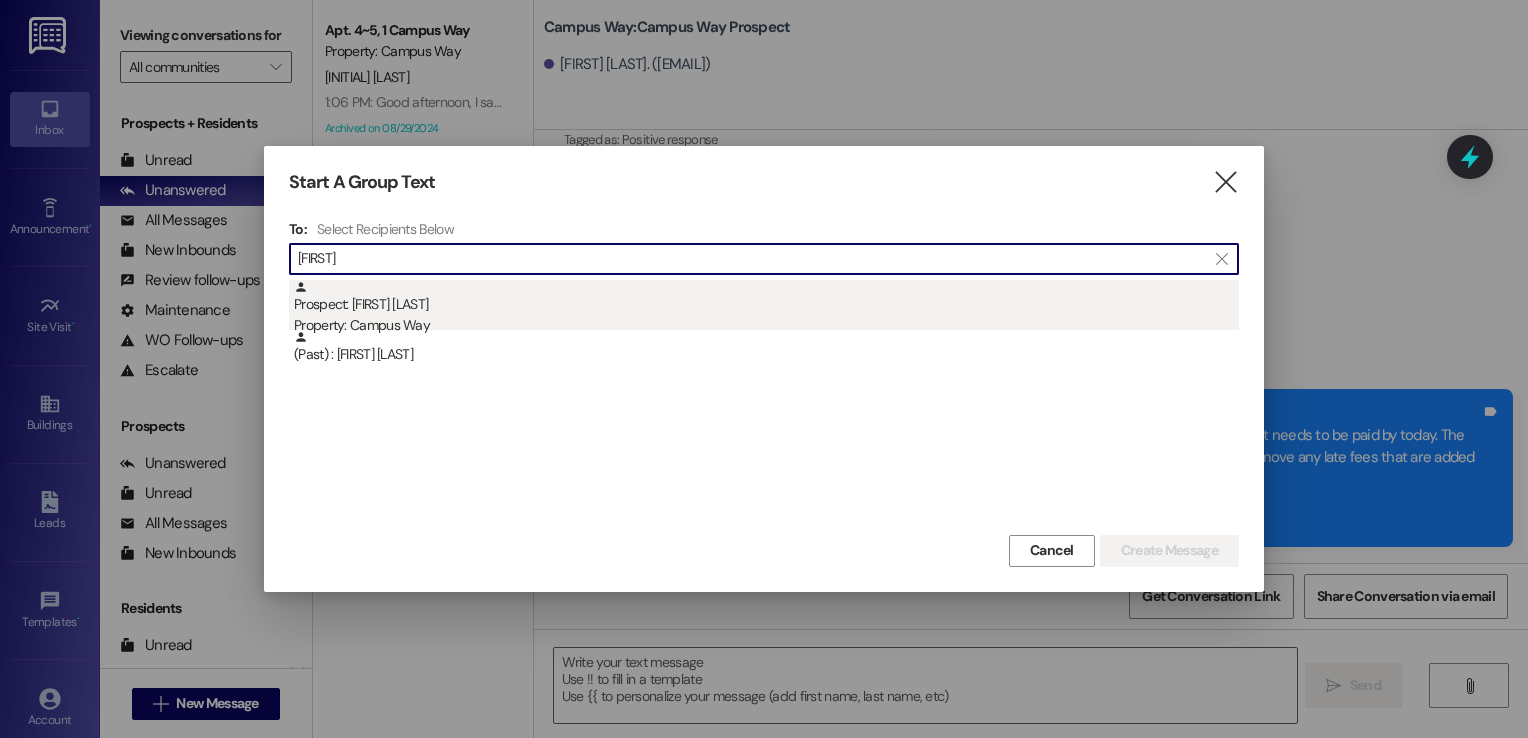 type on "[FIRST]" 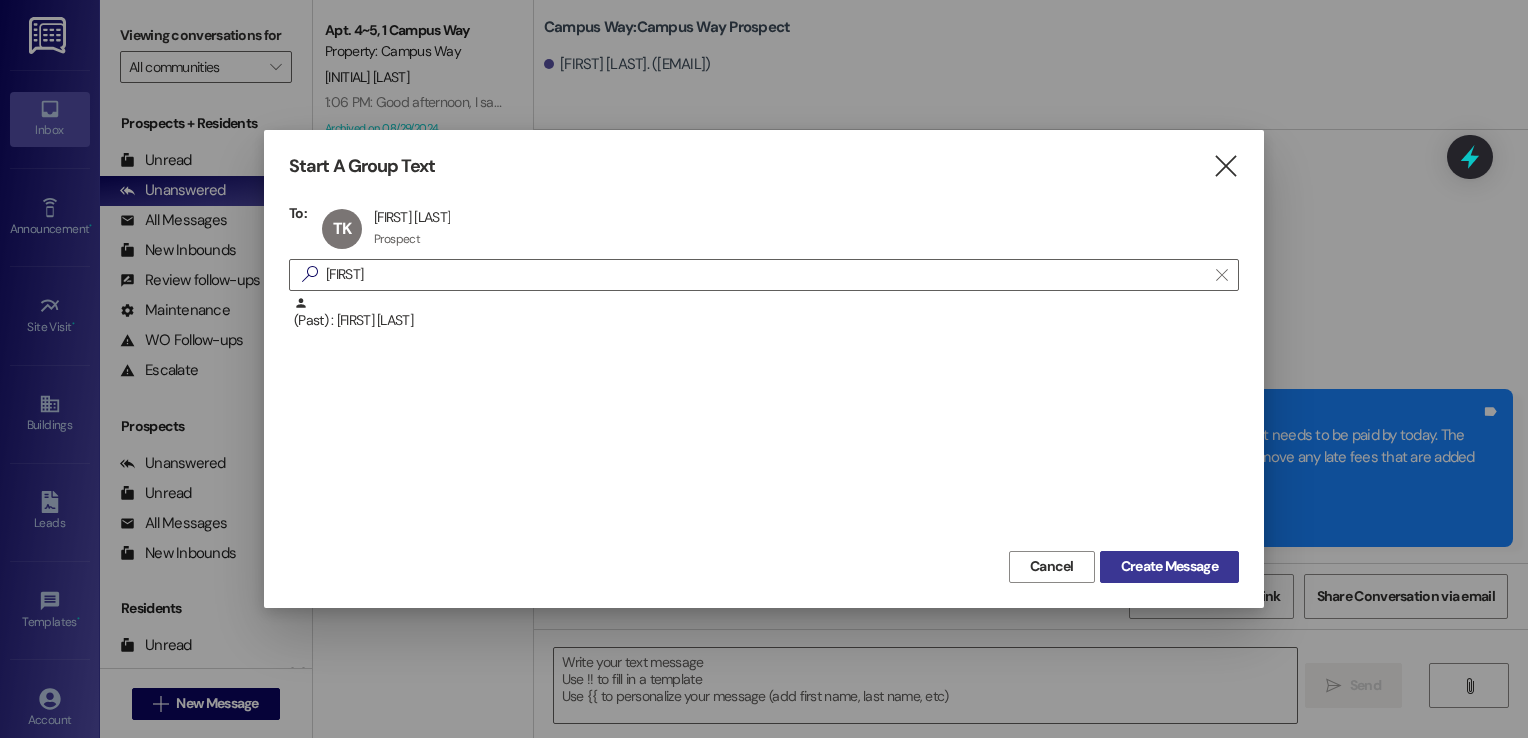click on "Create Message" at bounding box center (1169, 566) 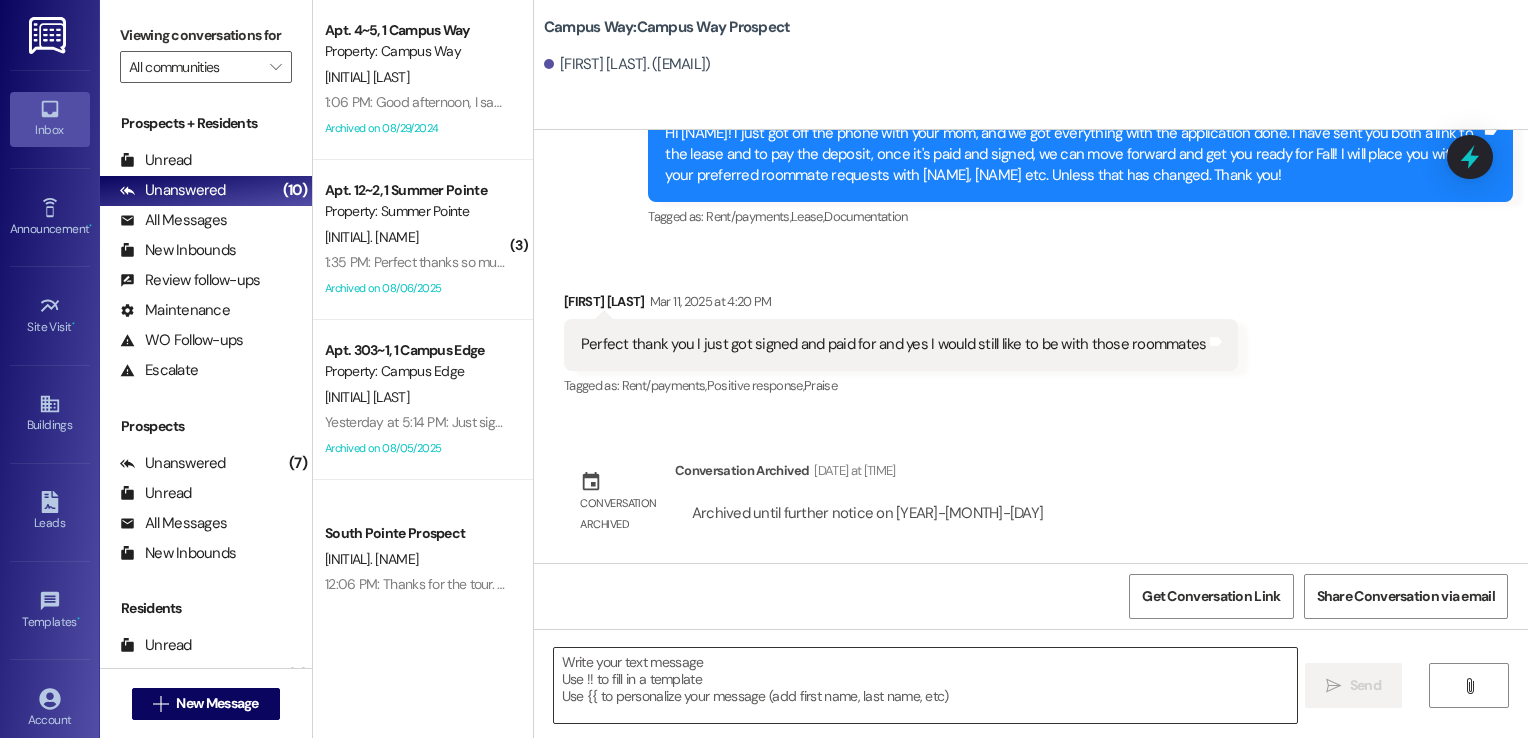 scroll, scrollTop: 2633, scrollLeft: 0, axis: vertical 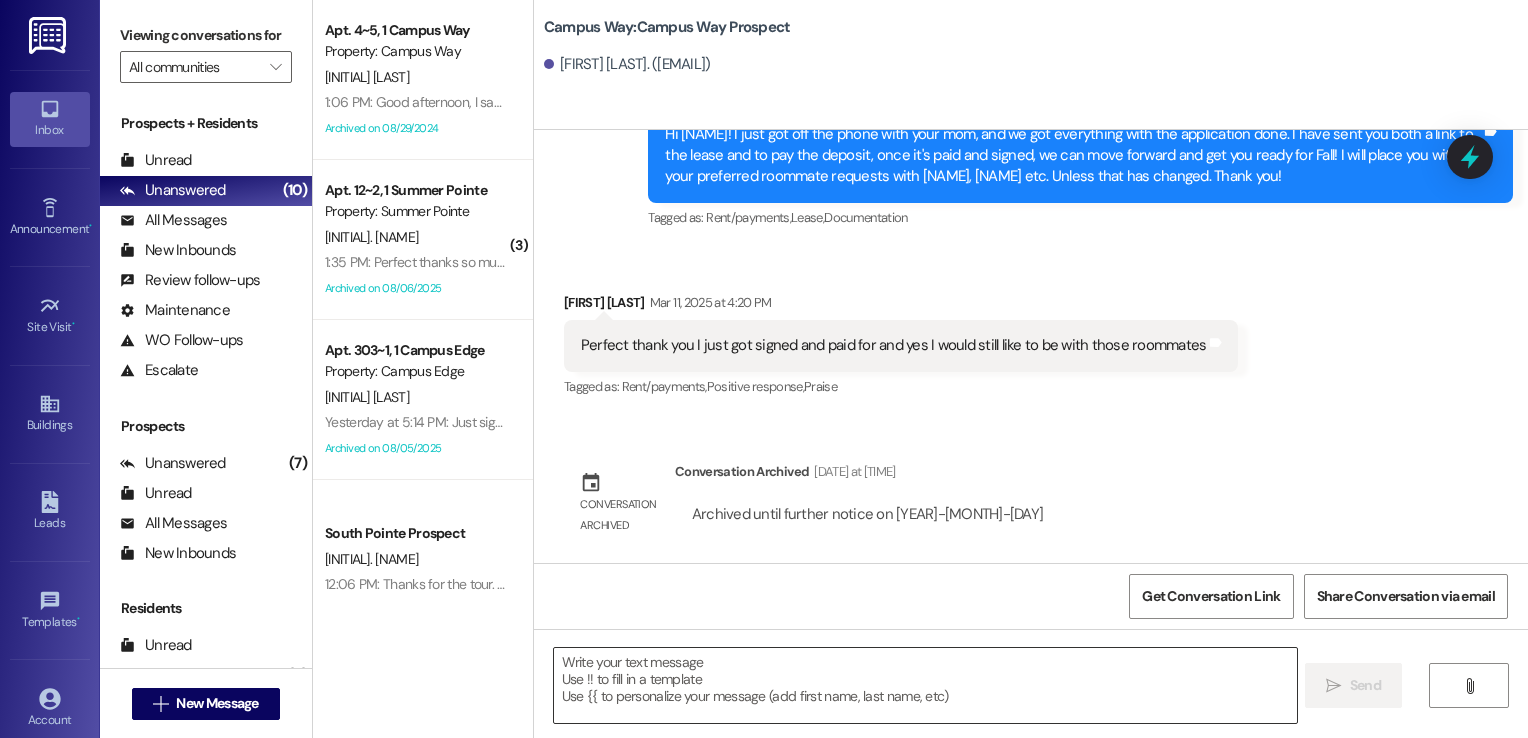 click at bounding box center (926, 685) 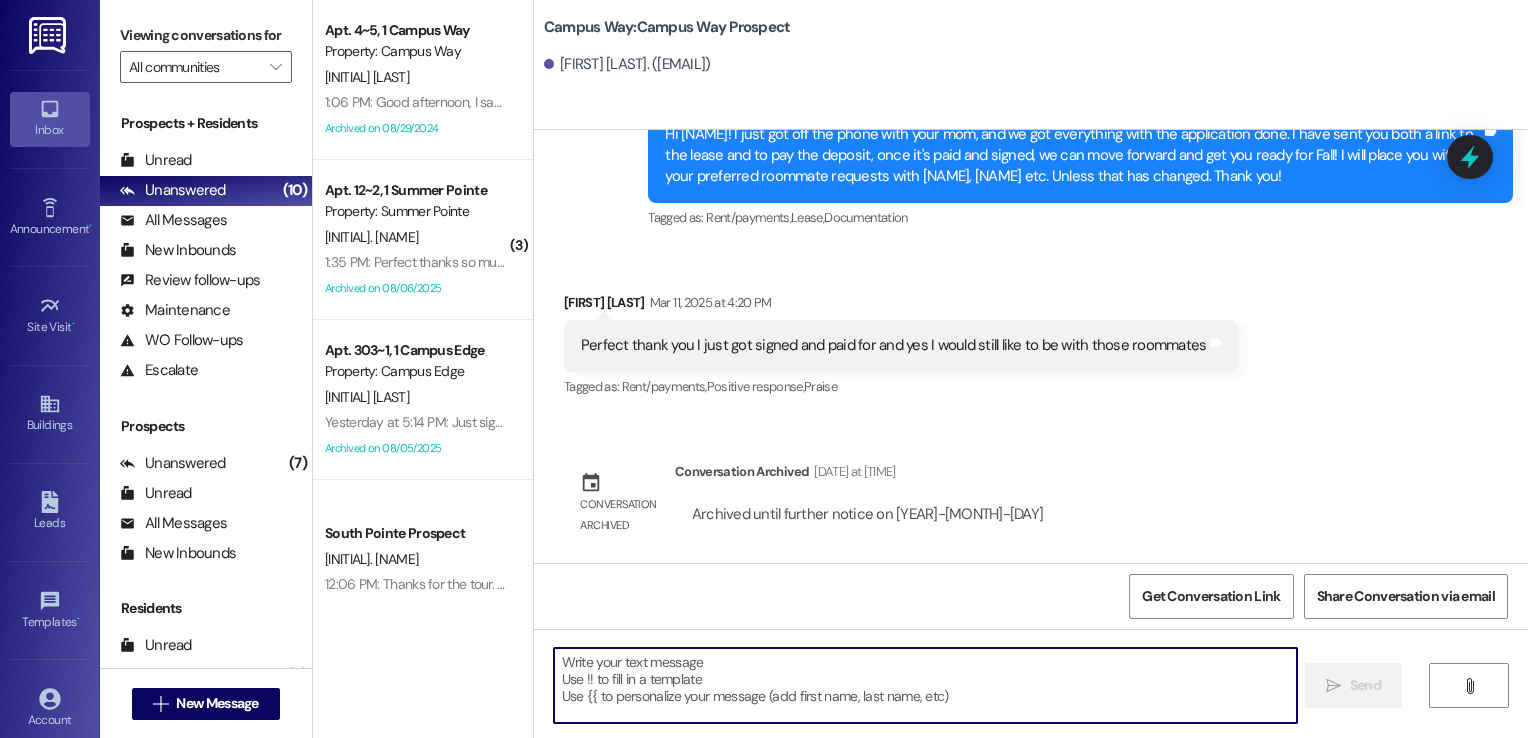 paste on "Hi {{first_name}}!
We're looking forward to having you at our {{property}}! There's a balance on your account that needs to be paid by today. The first installment is due on the month that the lease starts. On the 6th late fees are added, I'll remove any late fees that are added for this month as a courtesy. Please login to your resident portal and make that payment.
Let us know if you have any questions.
Campus & Pointe Management" 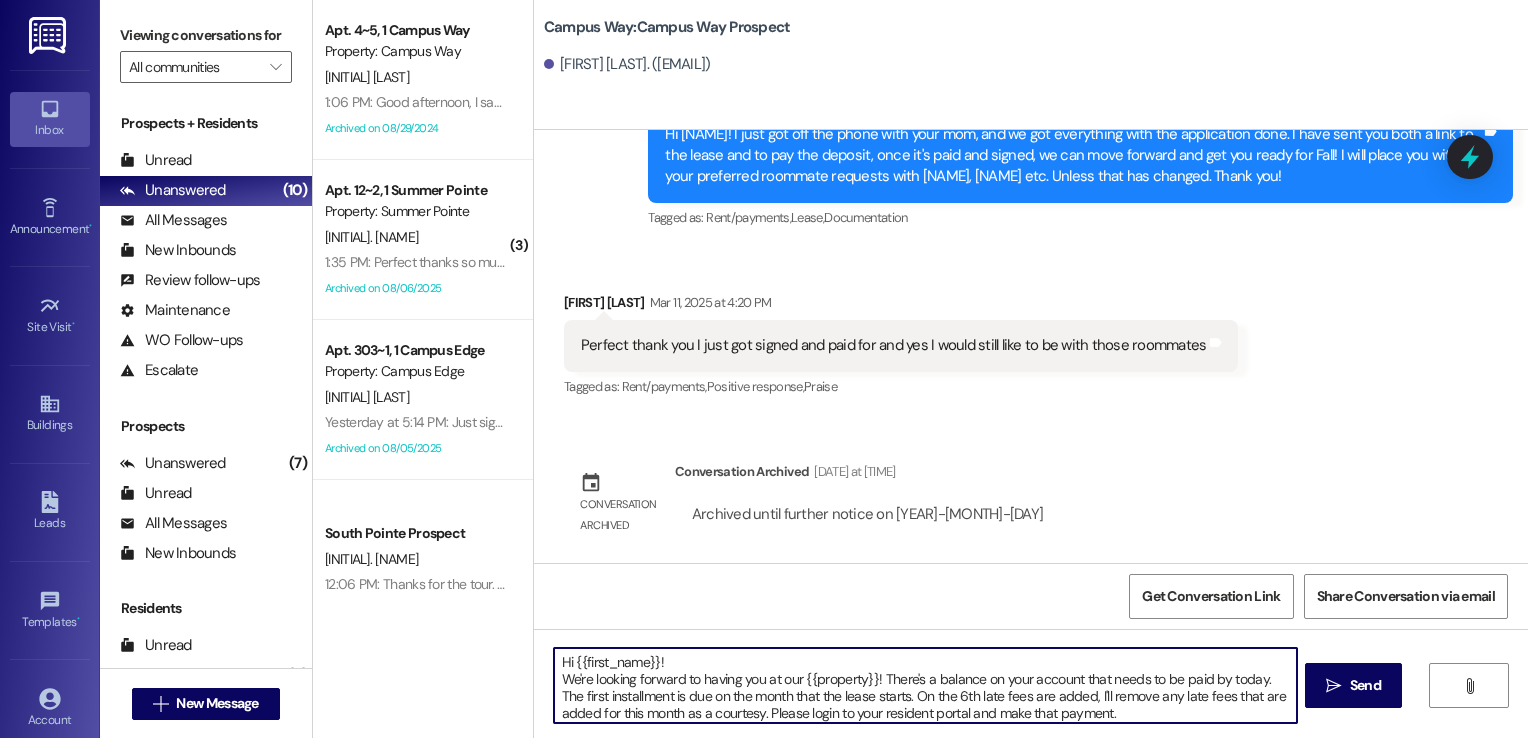 scroll, scrollTop: 33, scrollLeft: 0, axis: vertical 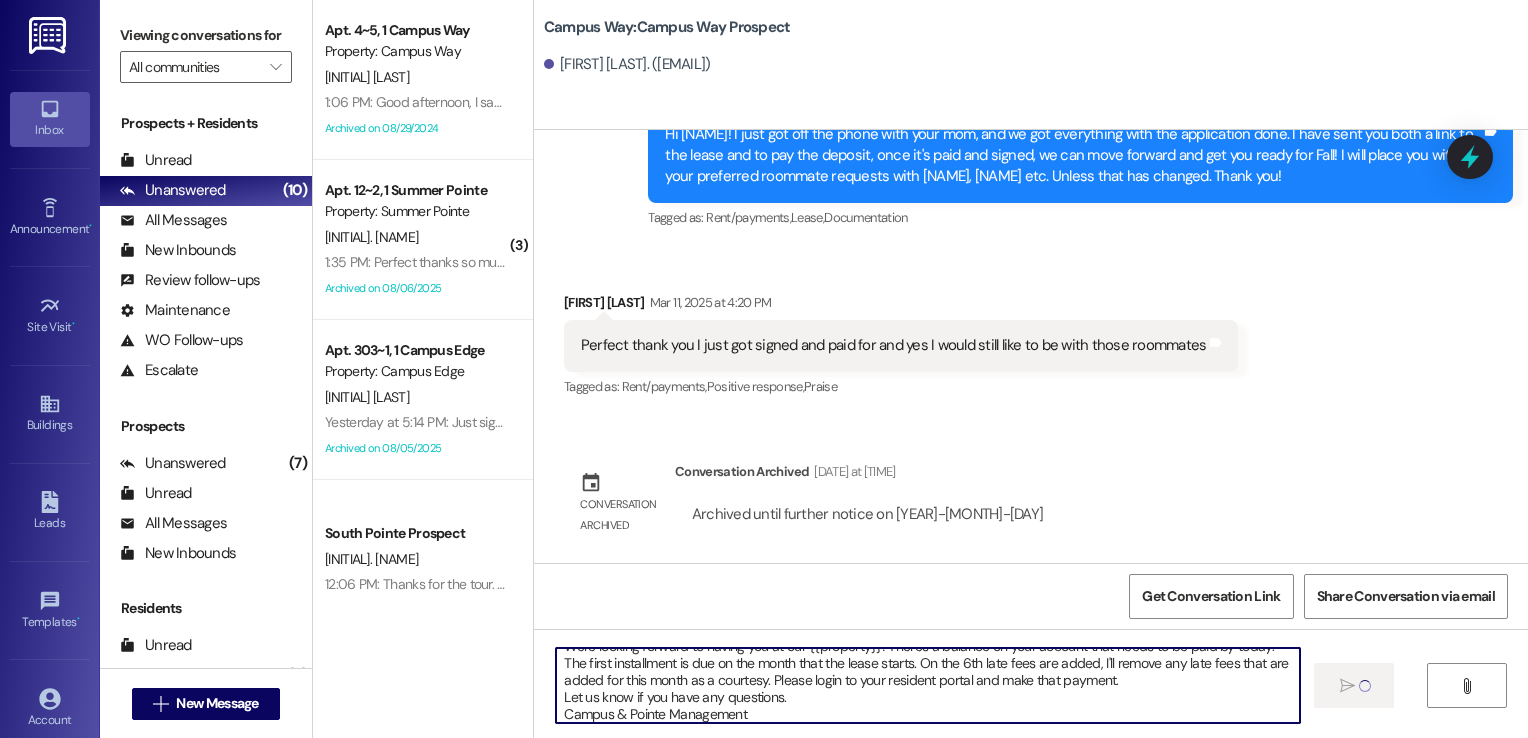 type 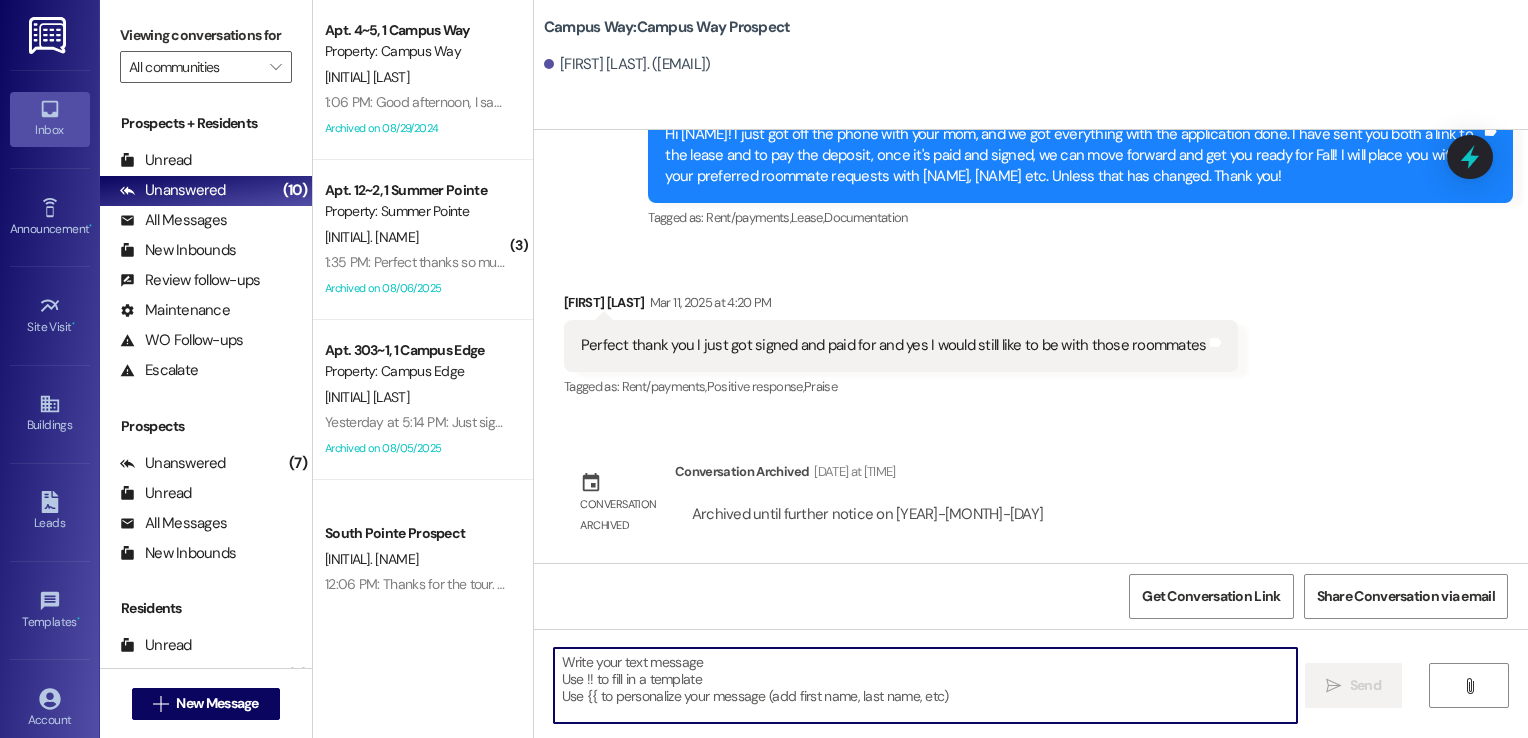 scroll, scrollTop: 0, scrollLeft: 0, axis: both 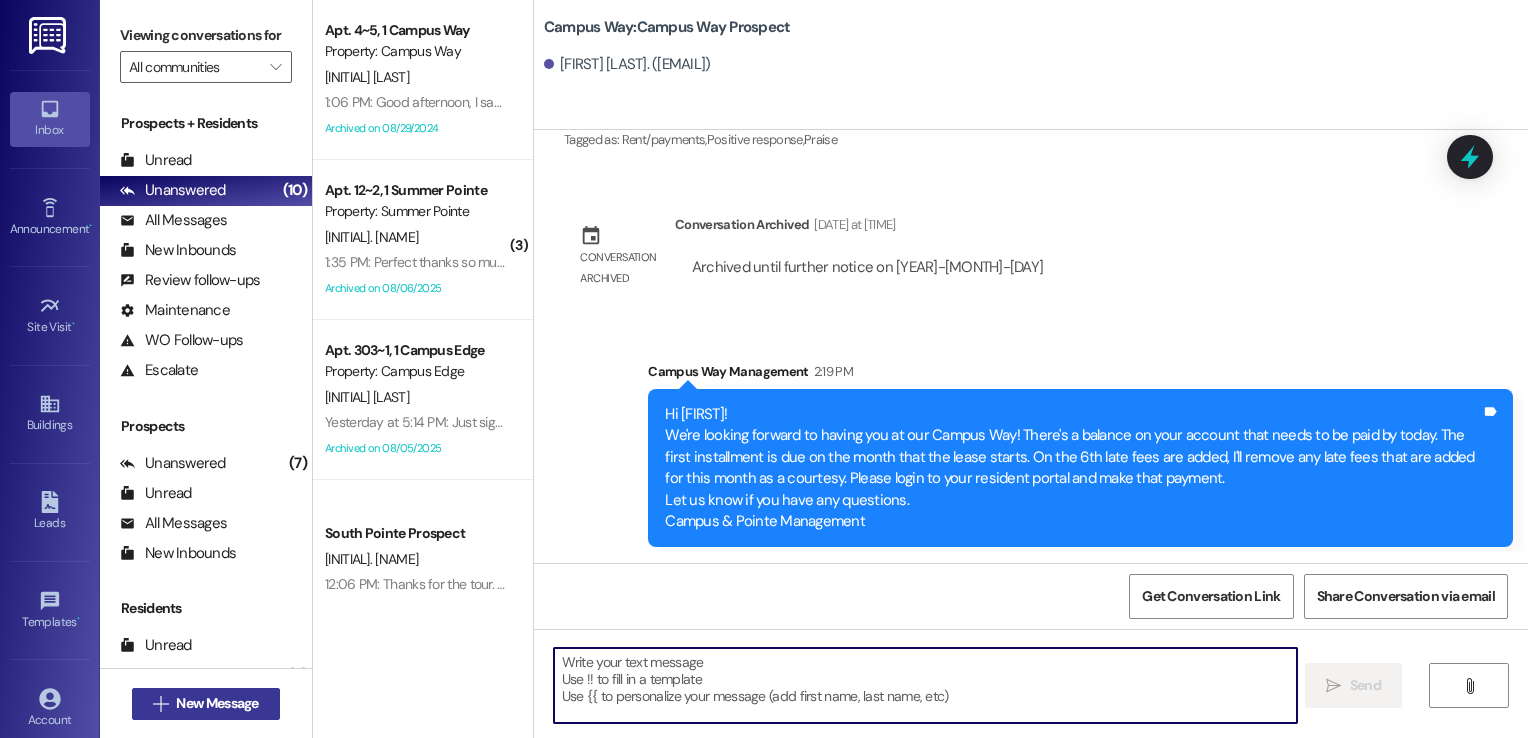 click on "New Message" at bounding box center [217, 703] 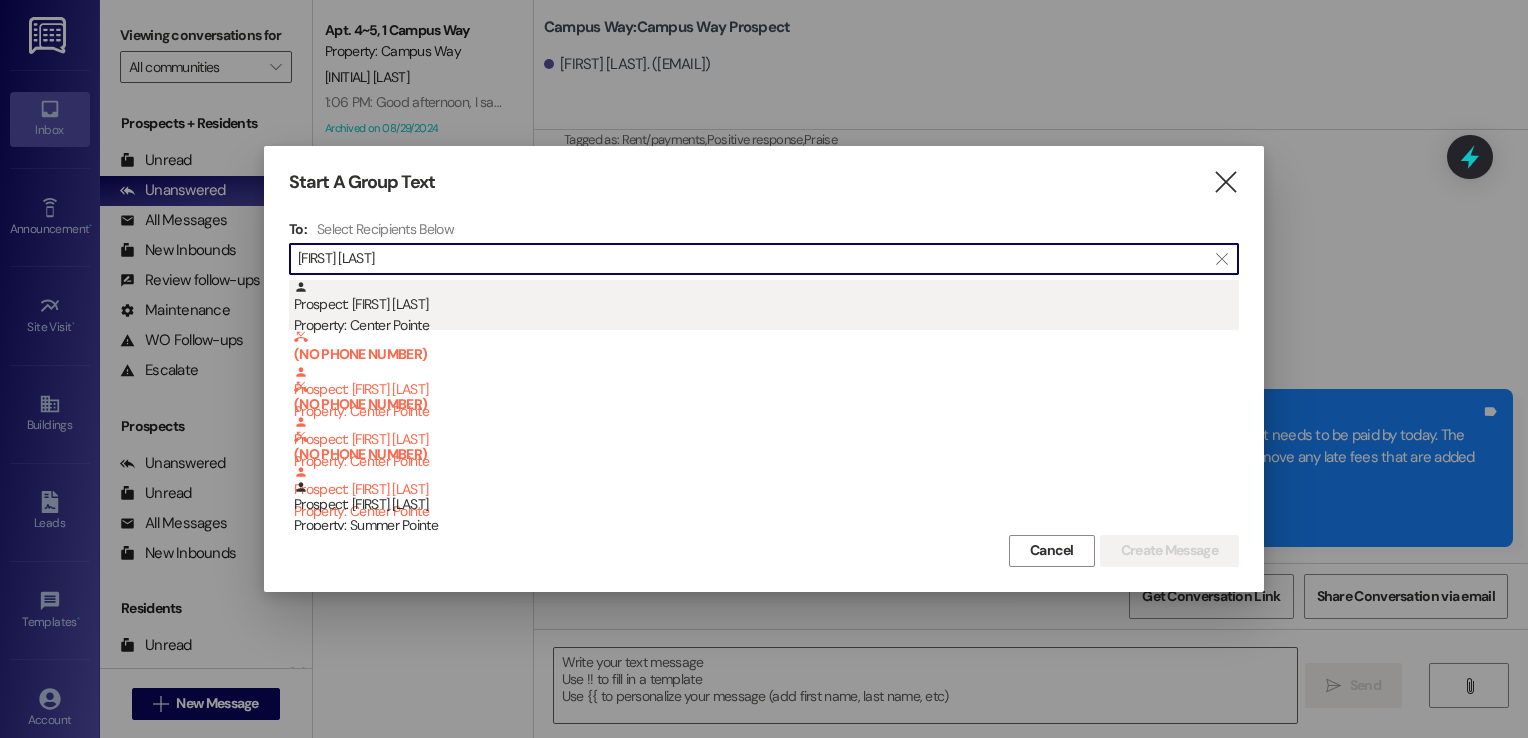 type on "[FIRST] [LAST]" 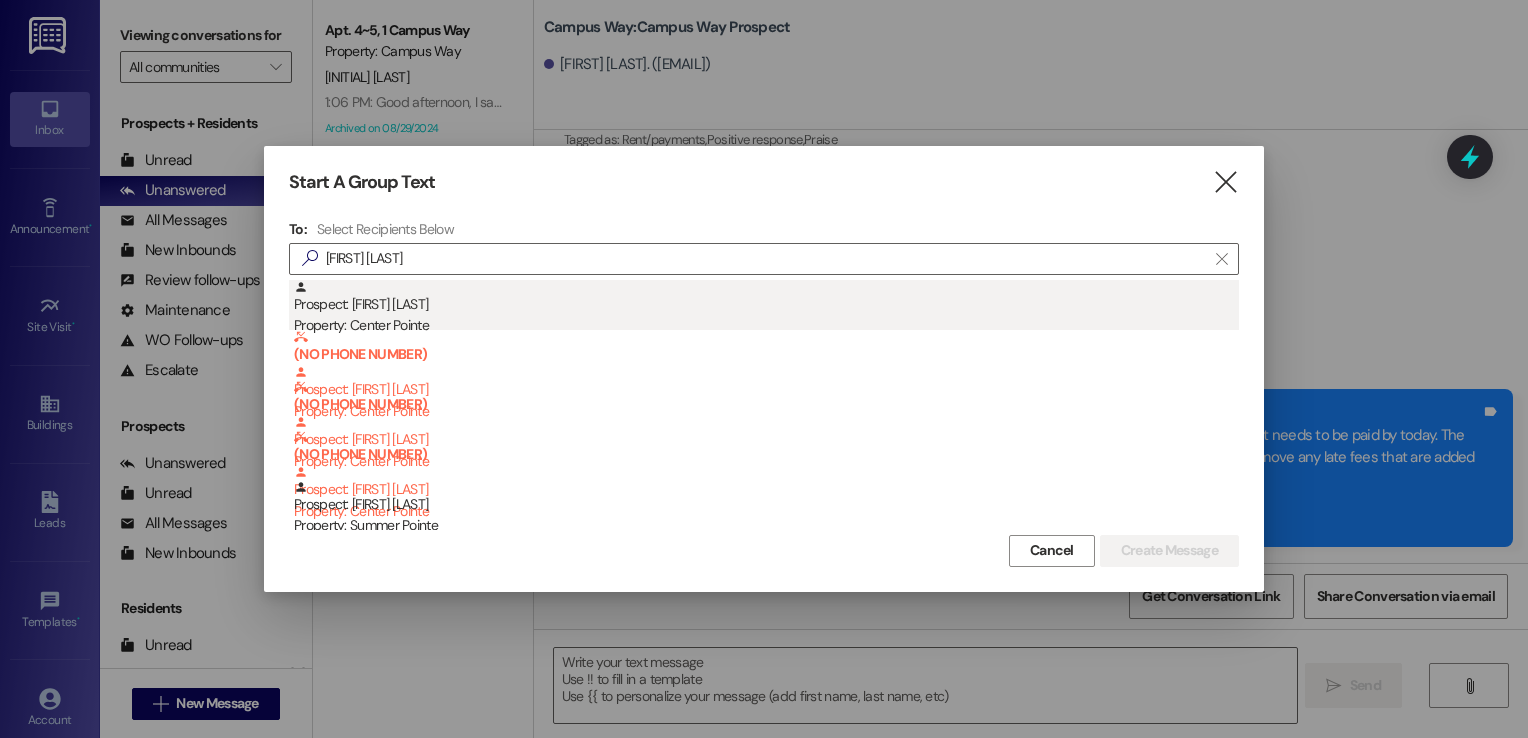 click on "Prospect: [FIRST] [LAST] Property: Center Pointe" at bounding box center [766, 308] 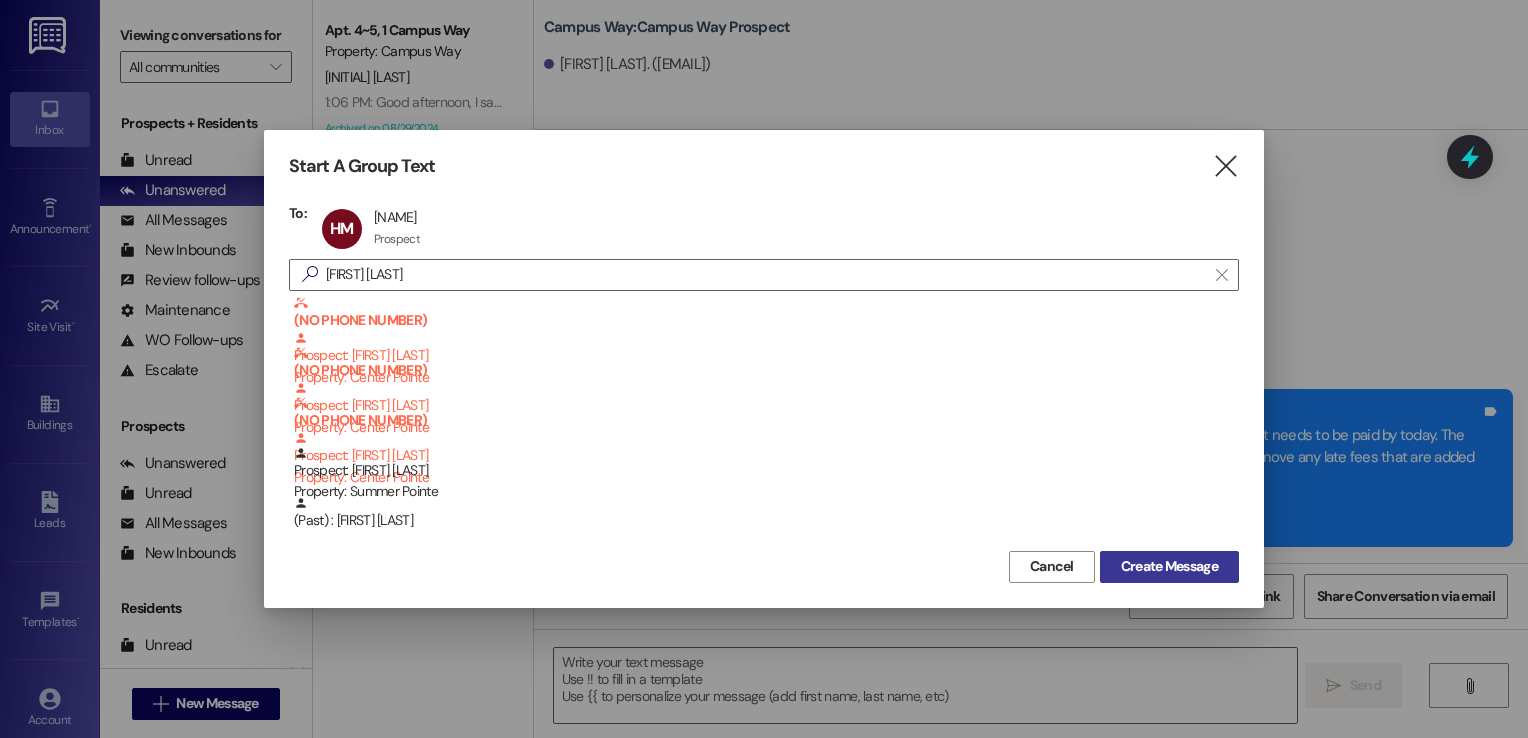 click on "Create Message" at bounding box center (1169, 566) 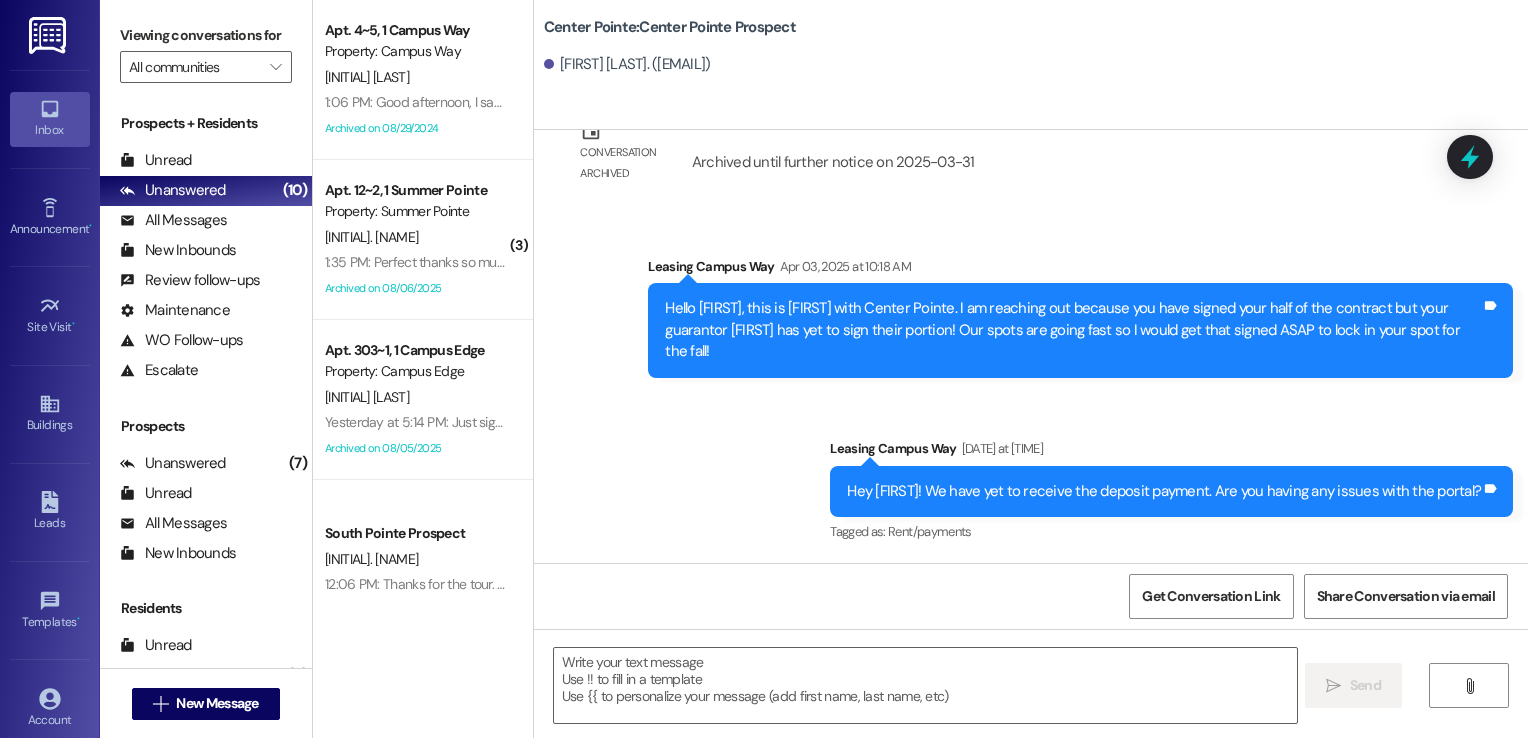 scroll, scrollTop: 1163, scrollLeft: 0, axis: vertical 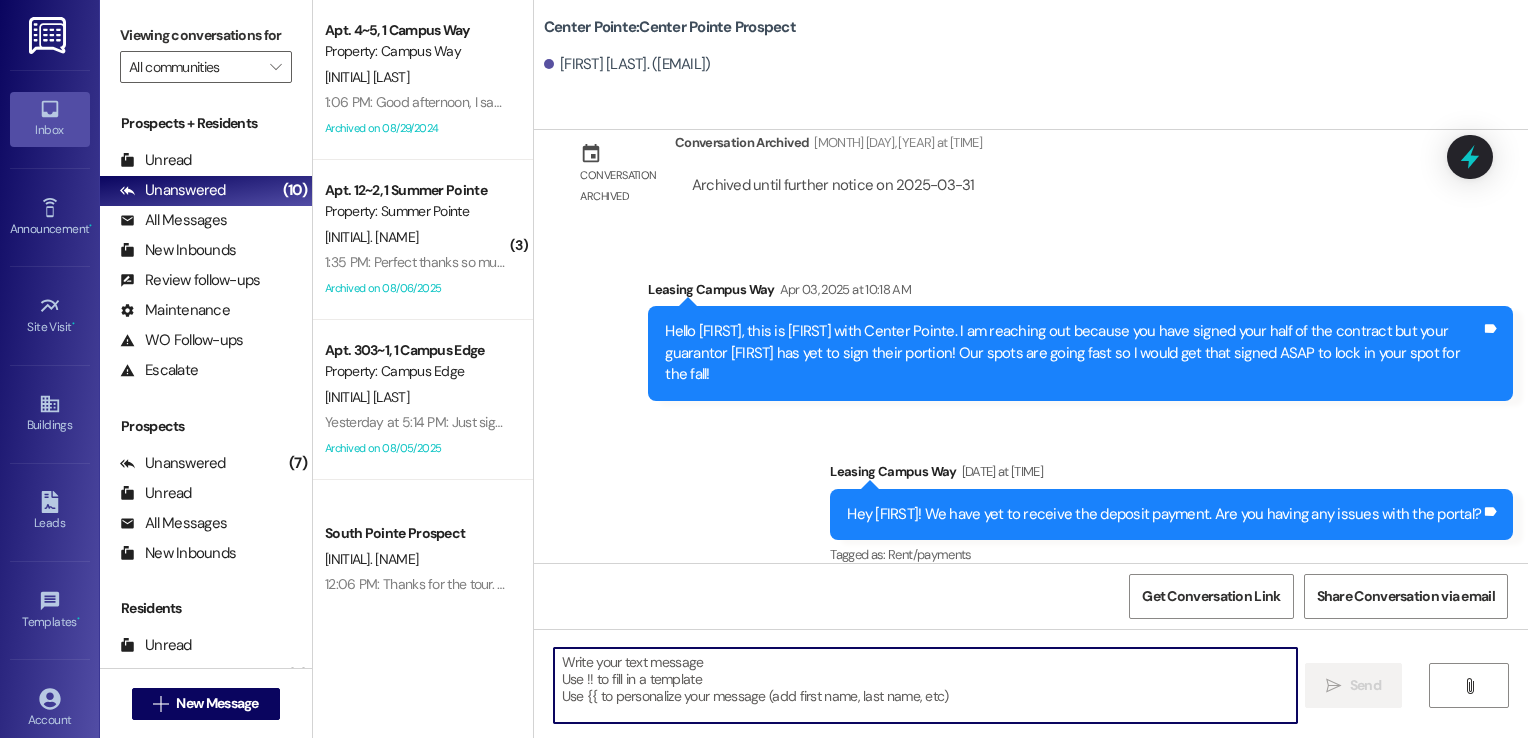 click at bounding box center (926, 685) 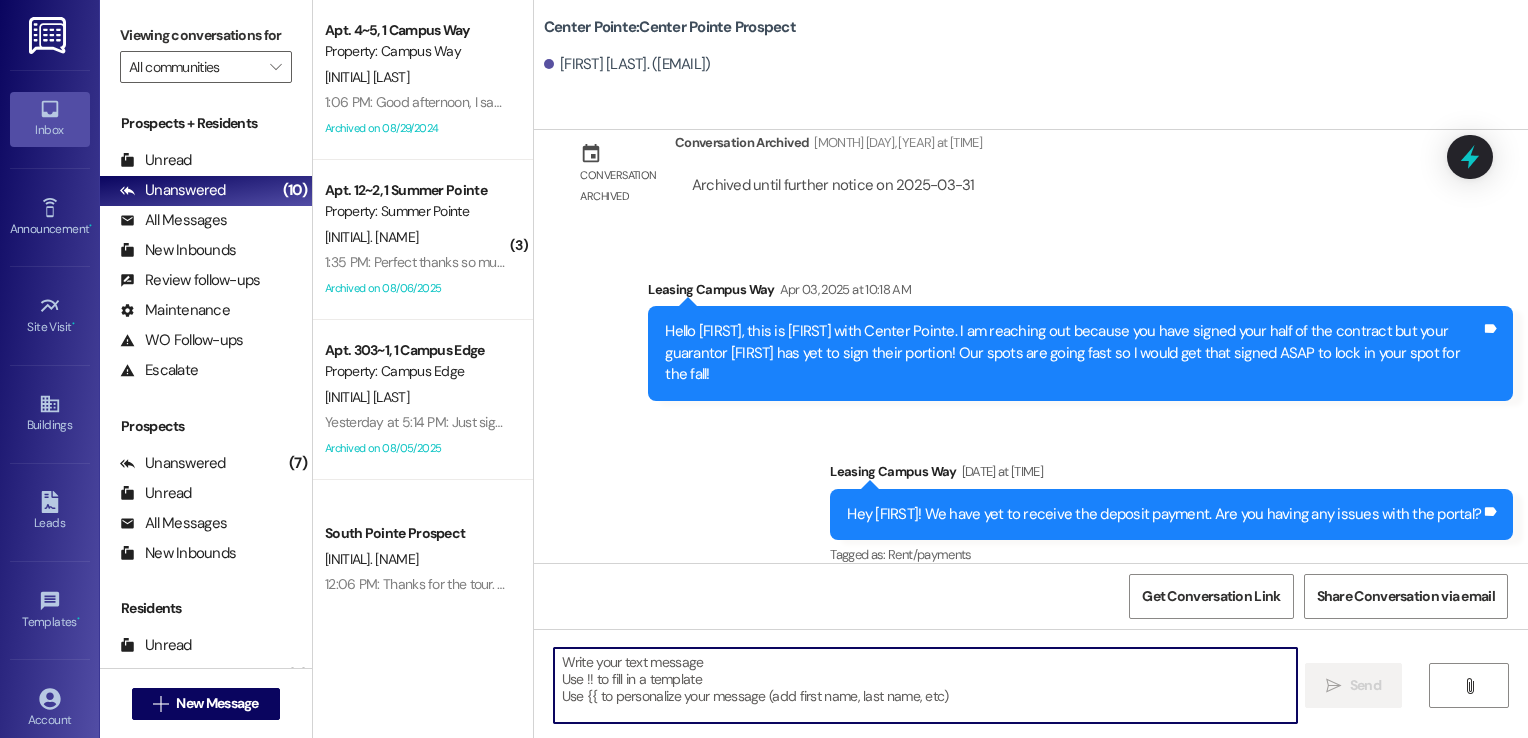 paste on "Hi {{first_name}}!
We're looking forward to having you at our {{property}}! There's a balance on your account that needs to be paid by today. The first installment is due on the month that the lease starts. On the 6th late fees are added, I'll remove any late fees that are added for this month as a courtesy. Please login to your resident portal and make that payment.
Let us know if you have any questions.
Campus & Pointe Management" 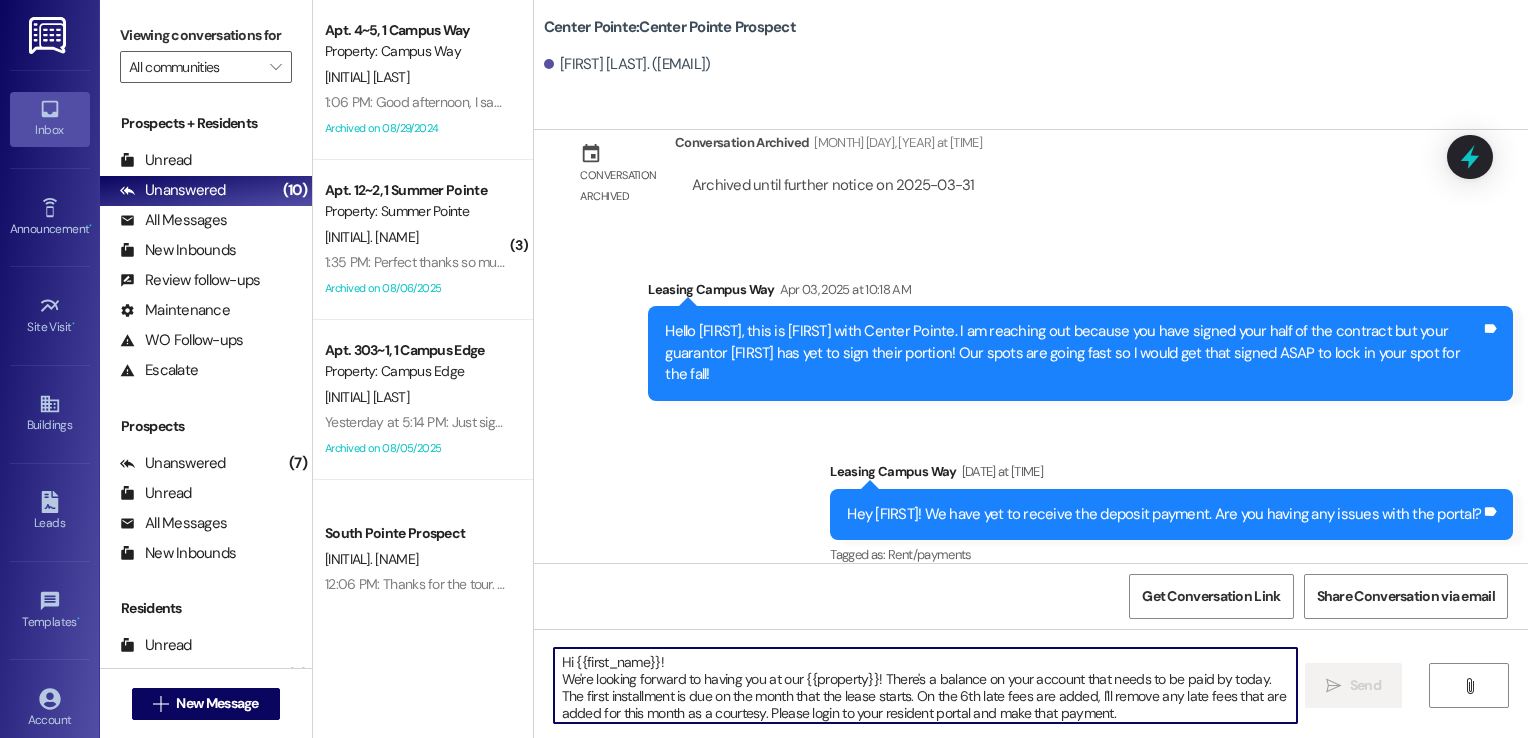 scroll, scrollTop: 33, scrollLeft: 0, axis: vertical 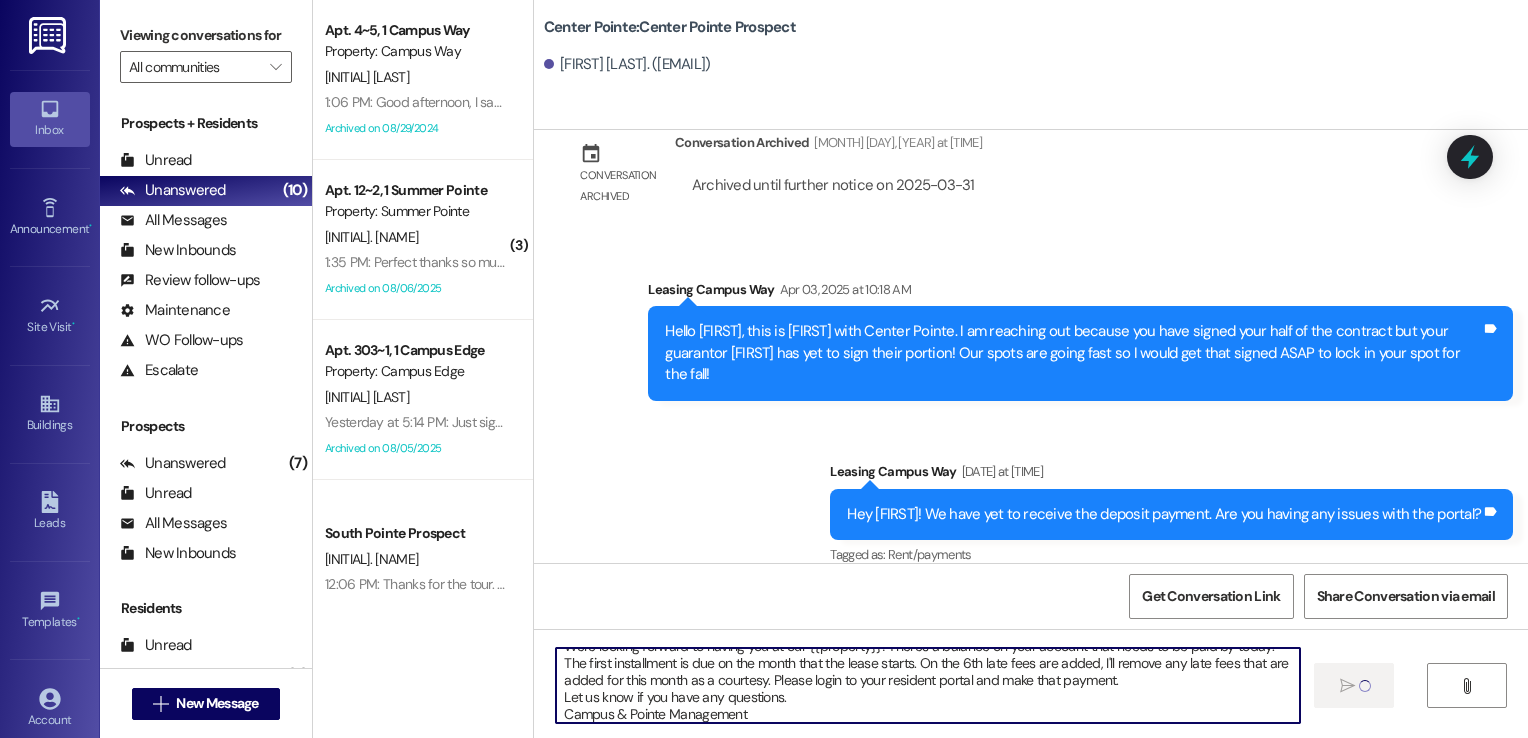 type 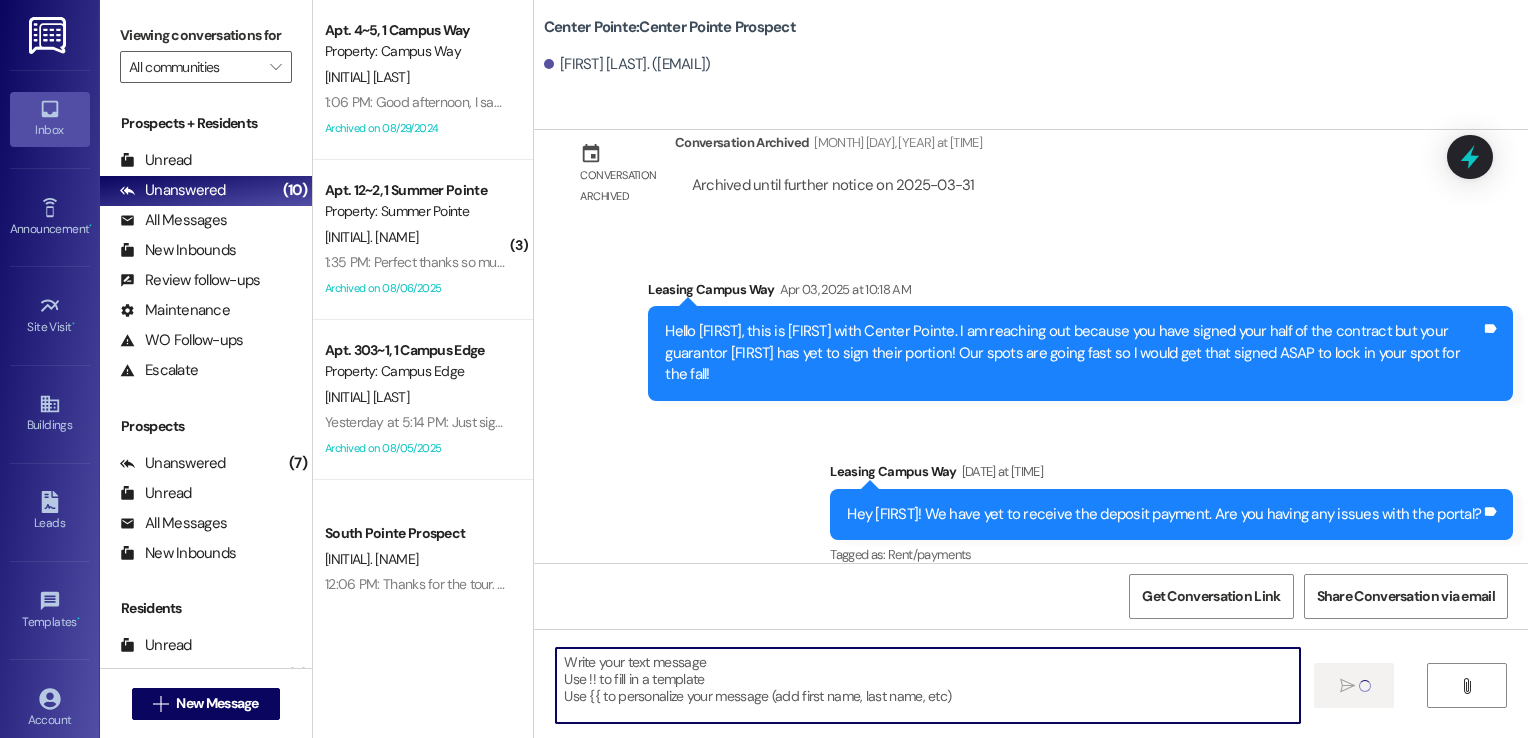 scroll, scrollTop: 0, scrollLeft: 0, axis: both 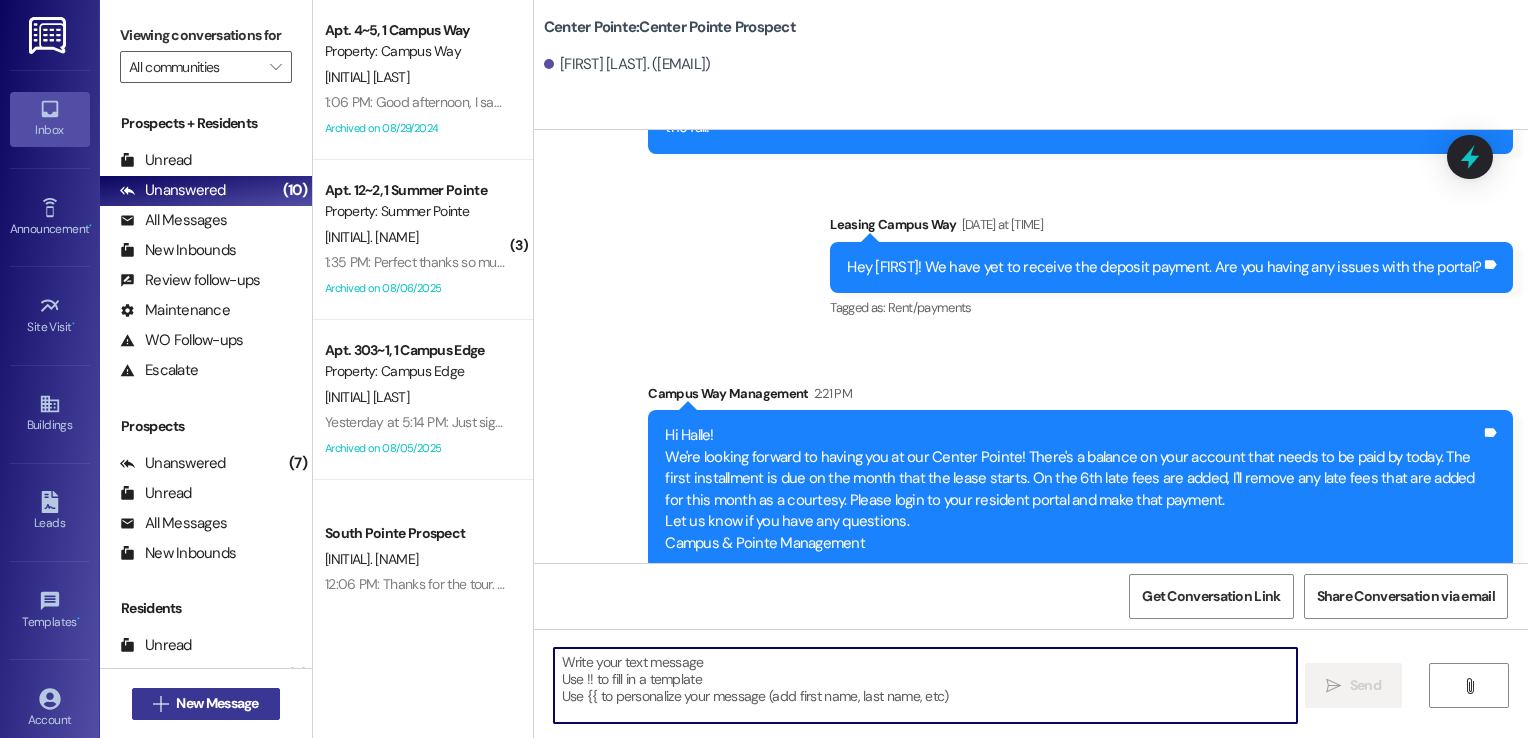 click on "New Message" at bounding box center (217, 703) 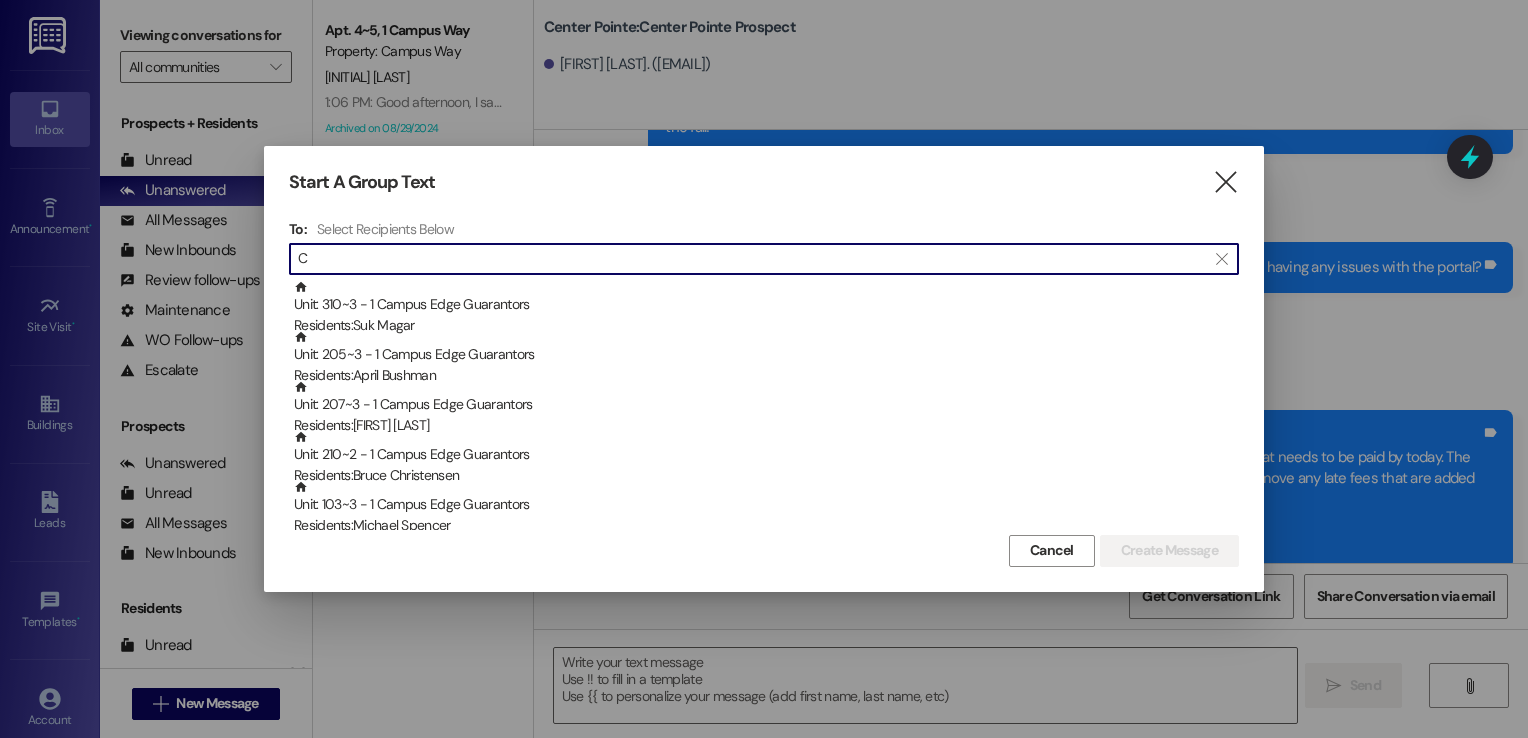 type on "C" 